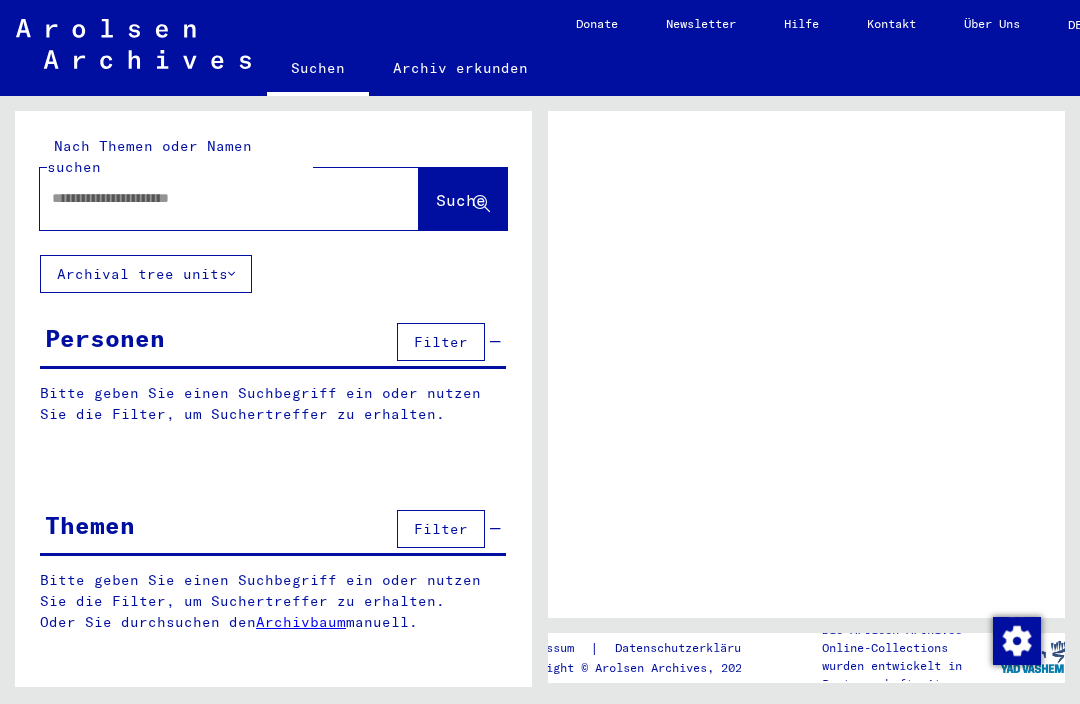 scroll, scrollTop: 0, scrollLeft: 0, axis: both 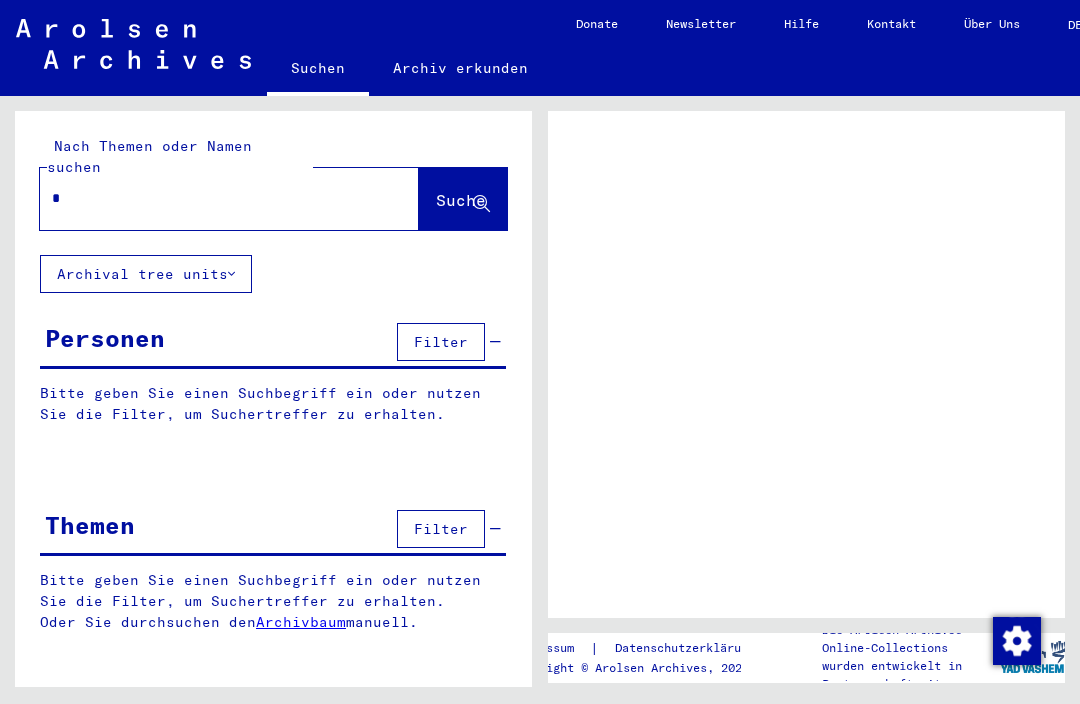 type on "**" 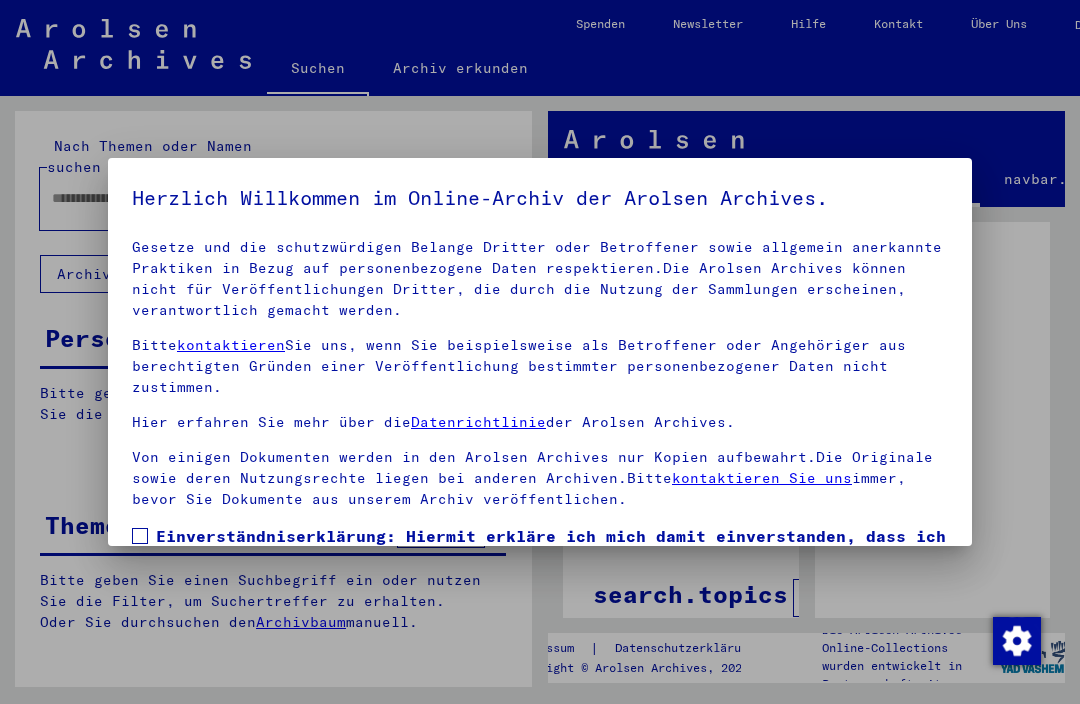 scroll, scrollTop: 151, scrollLeft: 0, axis: vertical 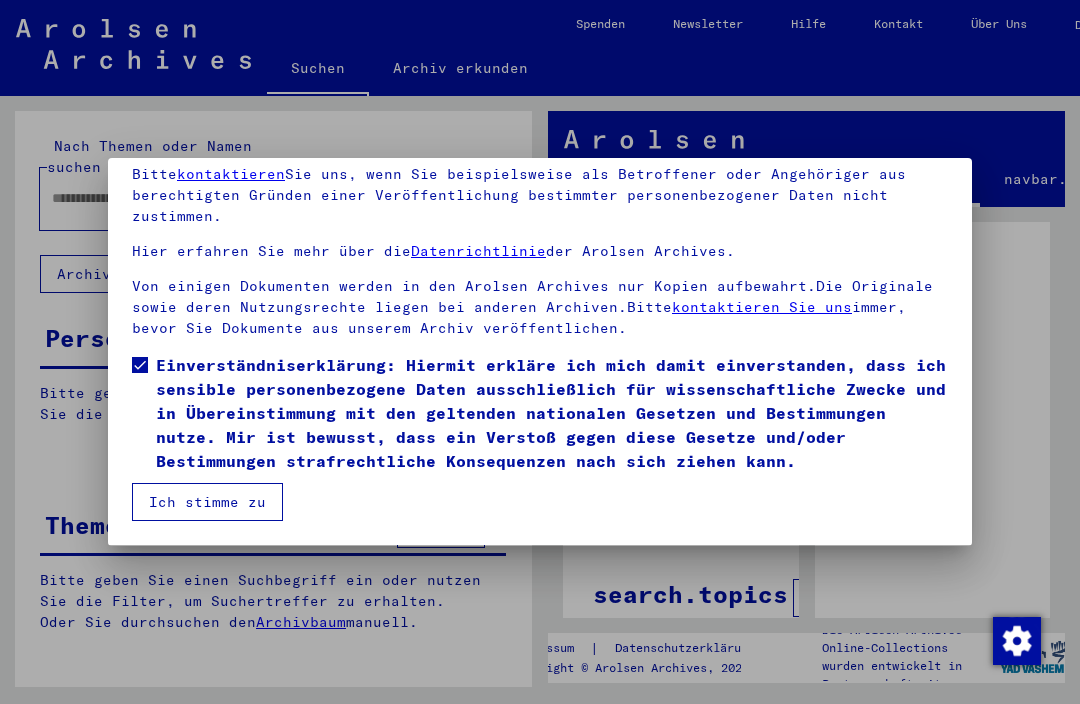 click on "Ich stimme zu" at bounding box center (207, 502) 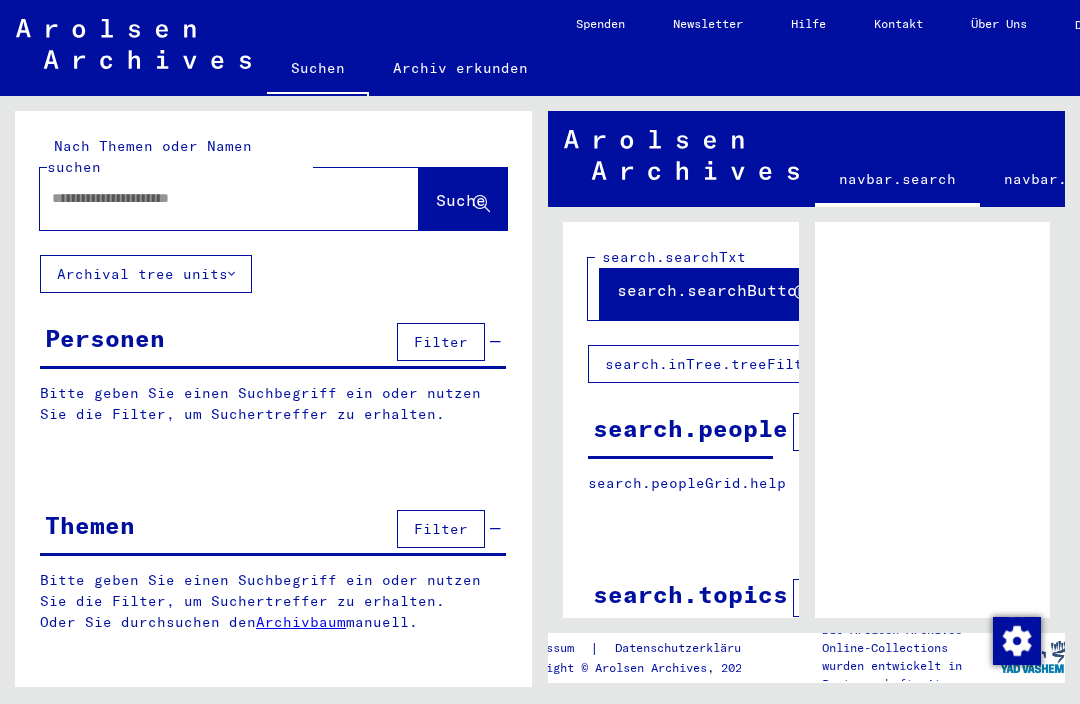 click at bounding box center [211, 198] 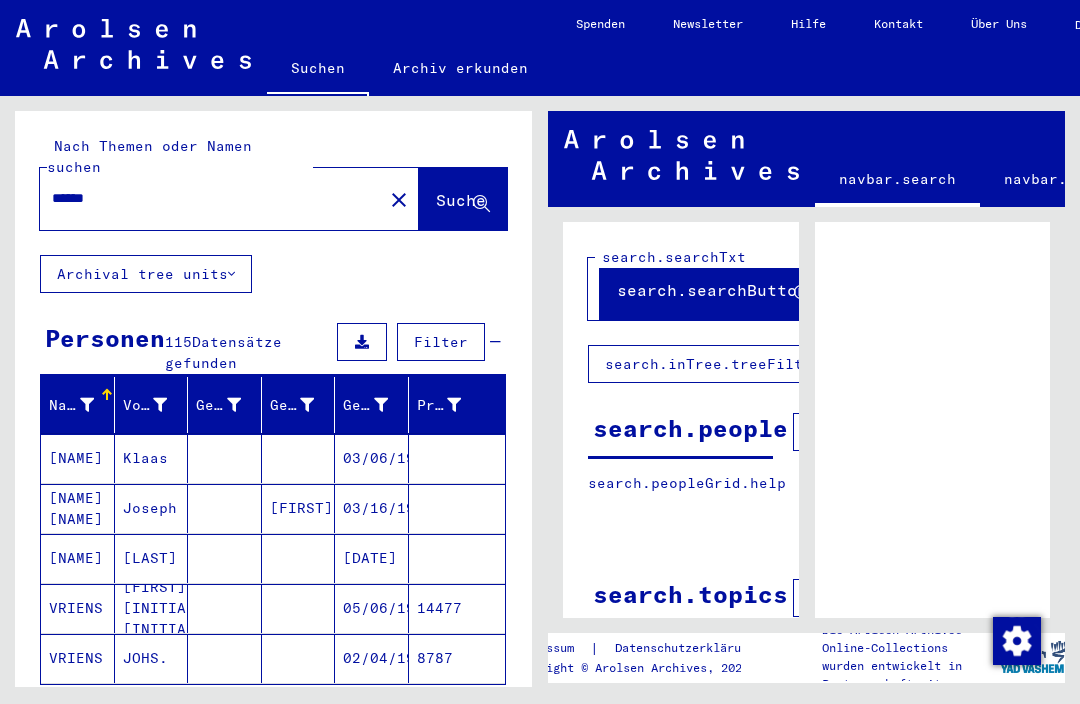 scroll, scrollTop: 0, scrollLeft: 10, axis: horizontal 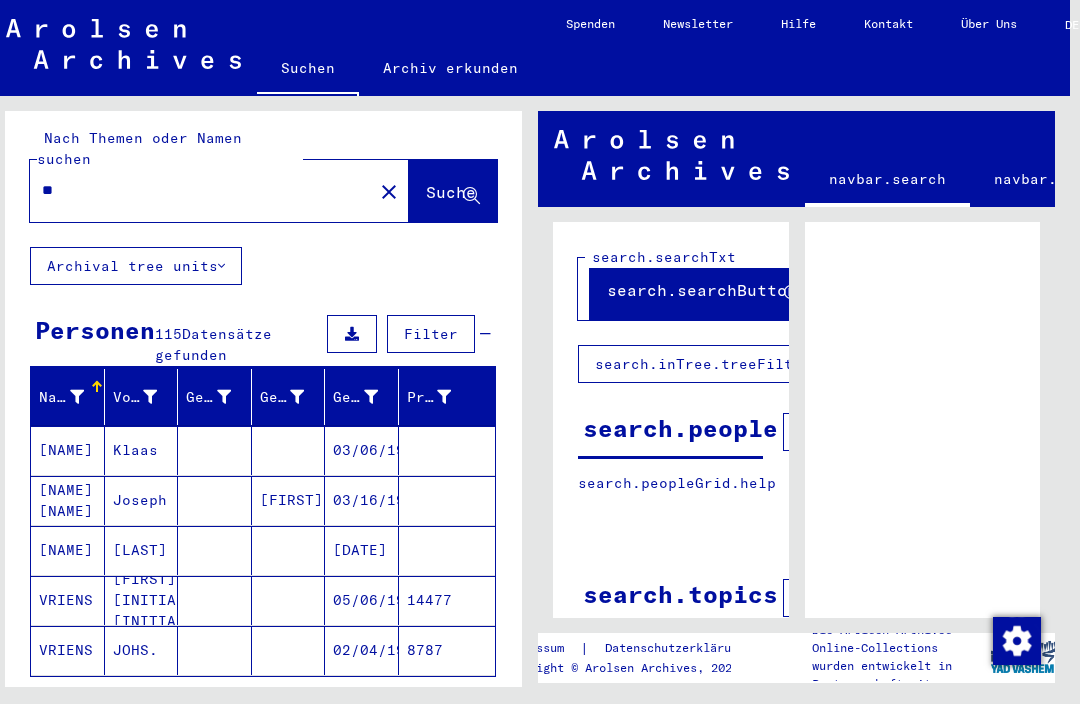 type on "*" 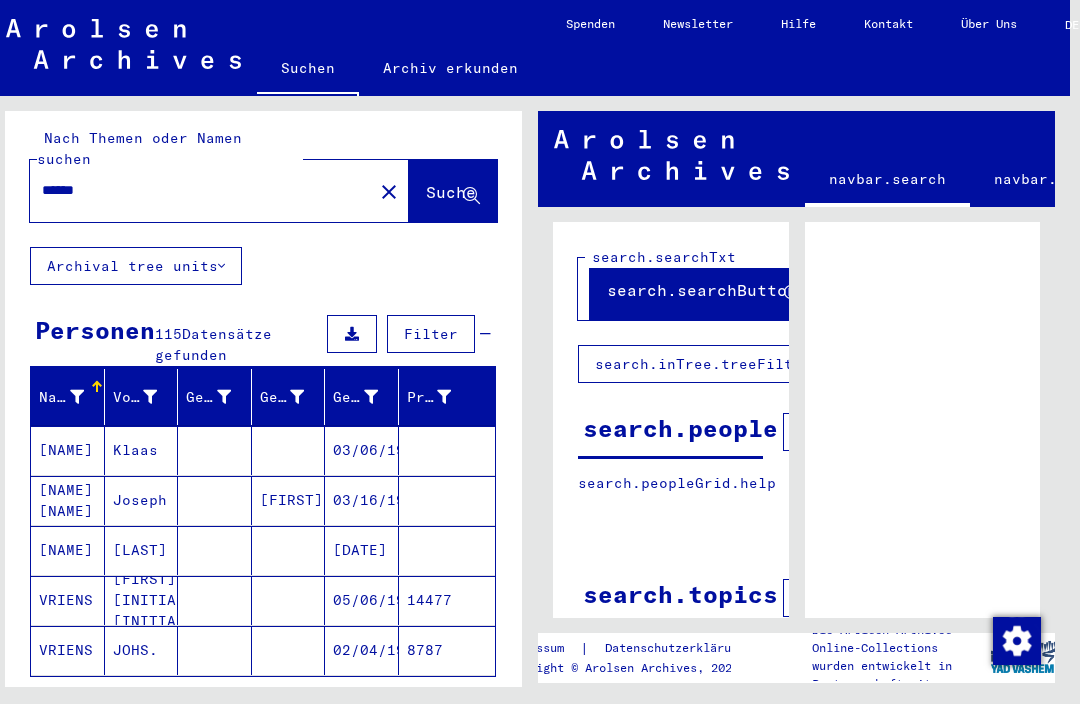 type on "******" 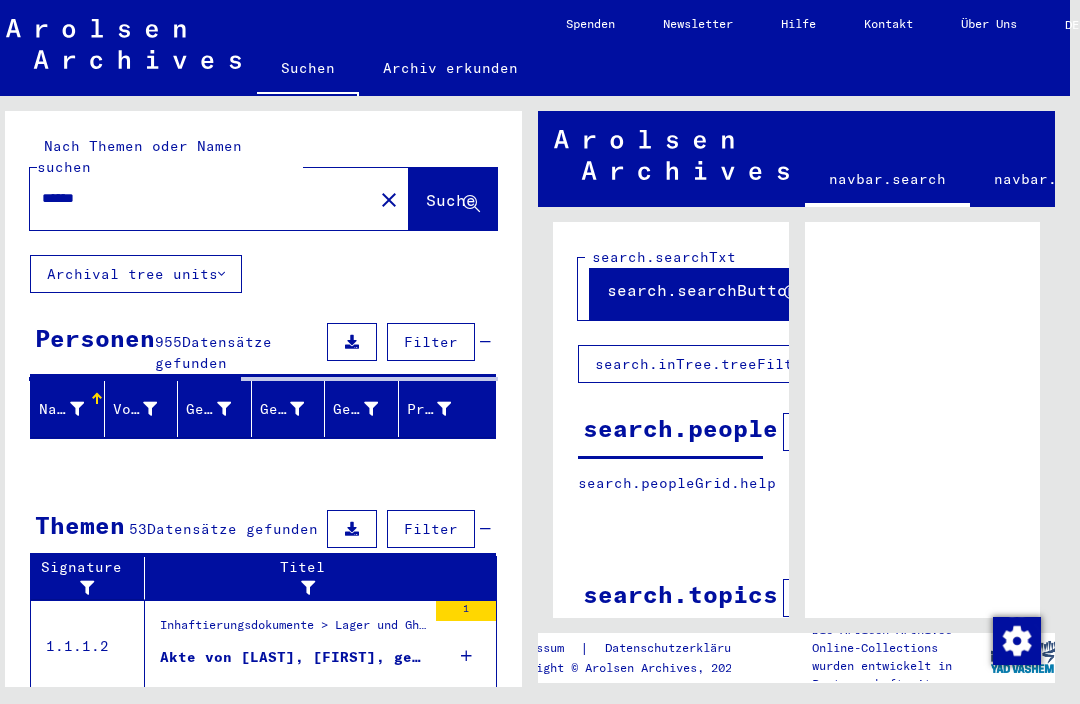 click on "Suche" 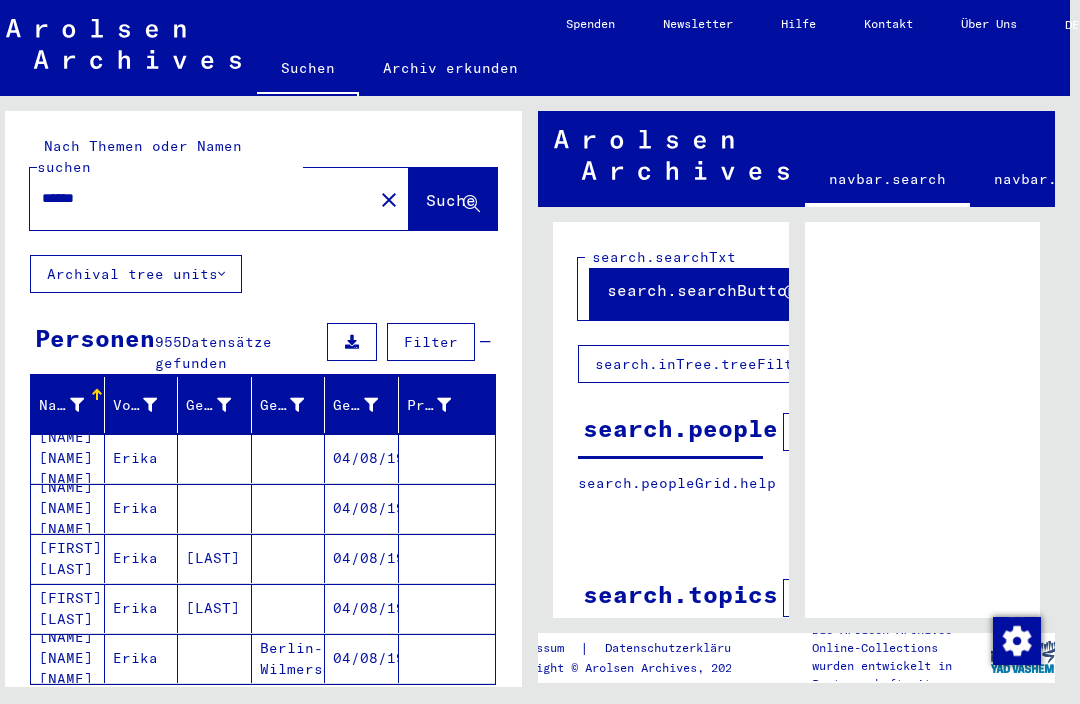 scroll, scrollTop: 0, scrollLeft: 0, axis: both 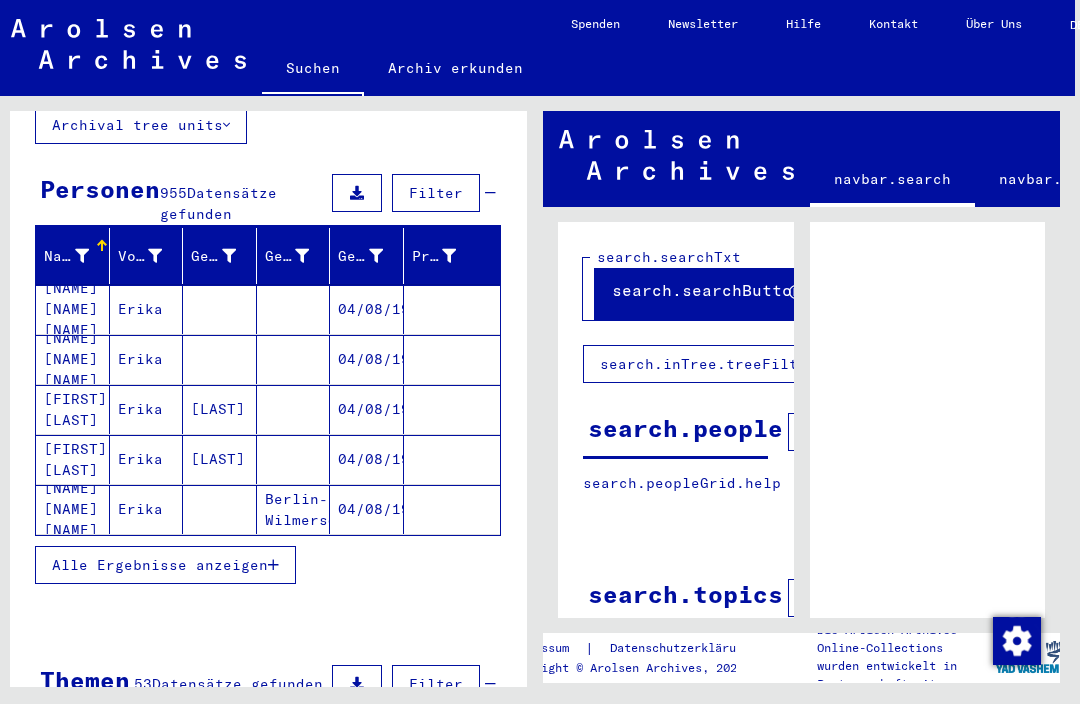 click on "Alle Ergebnisse anzeigen" at bounding box center (160, 565) 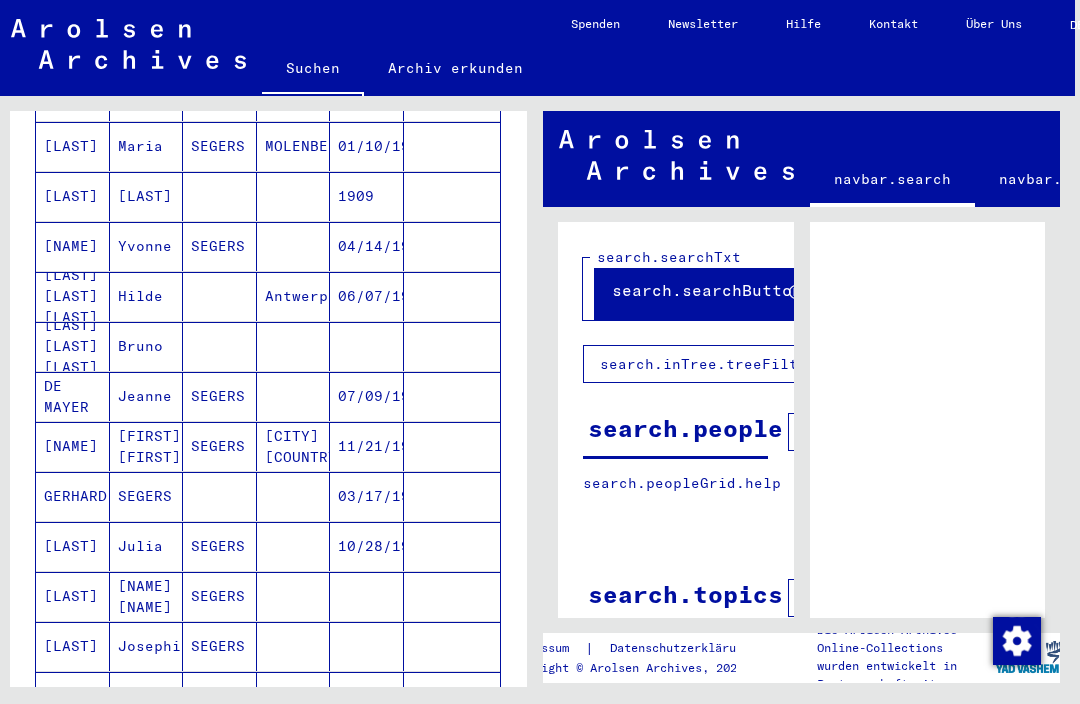scroll, scrollTop: 719, scrollLeft: 0, axis: vertical 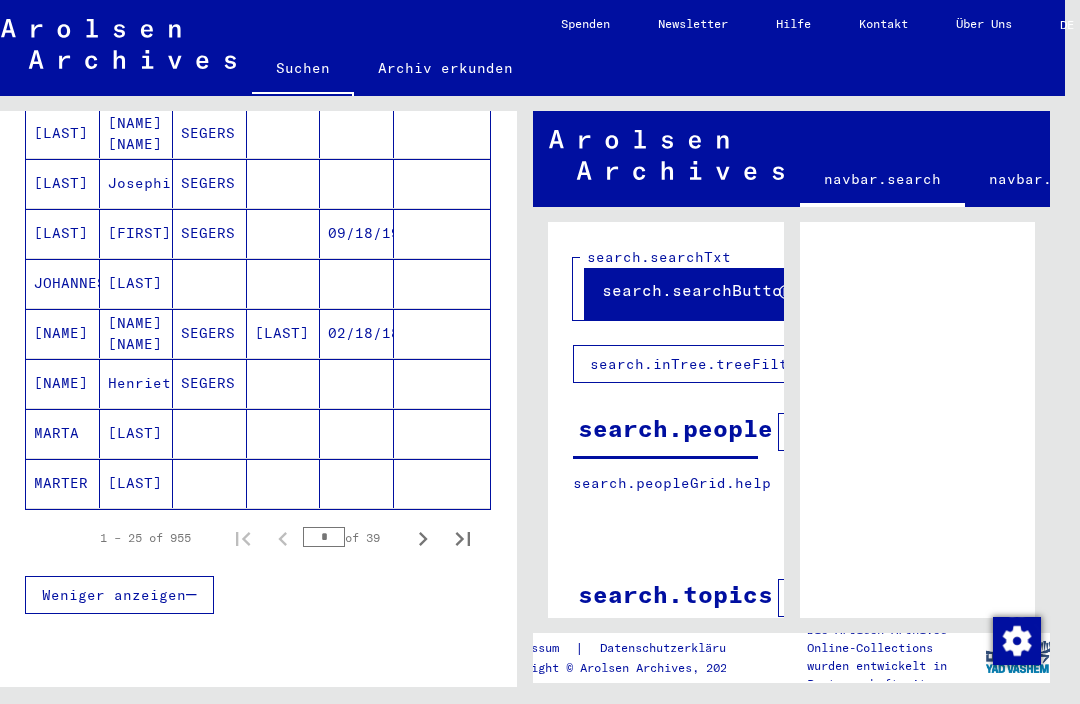 click 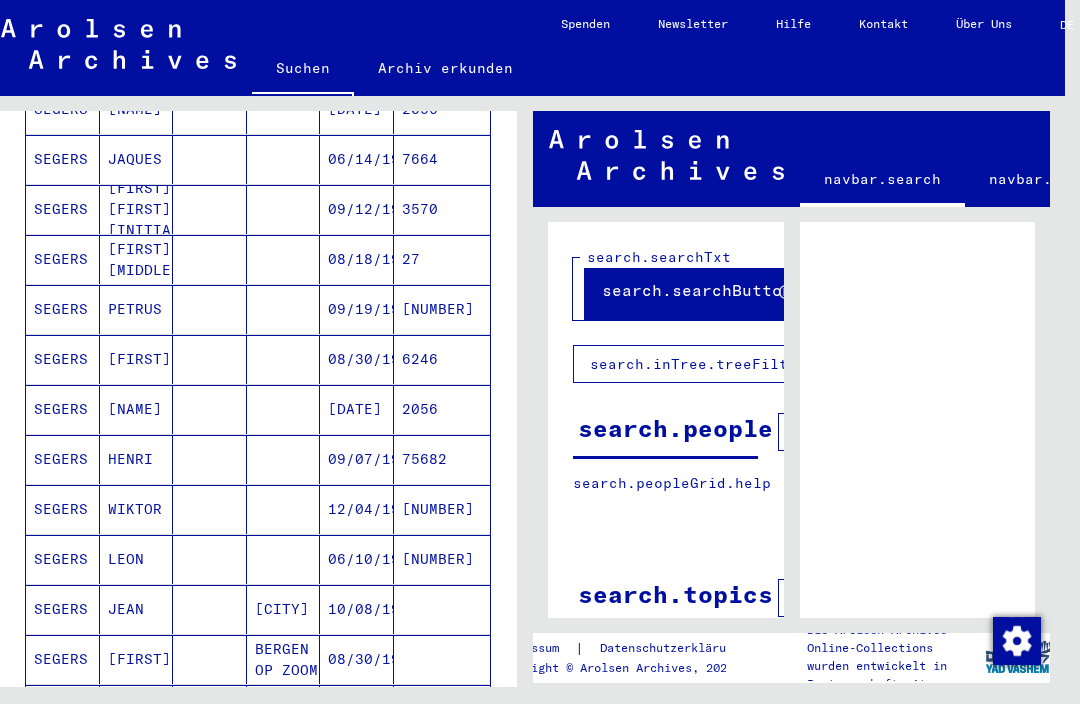 scroll, scrollTop: 800, scrollLeft: 0, axis: vertical 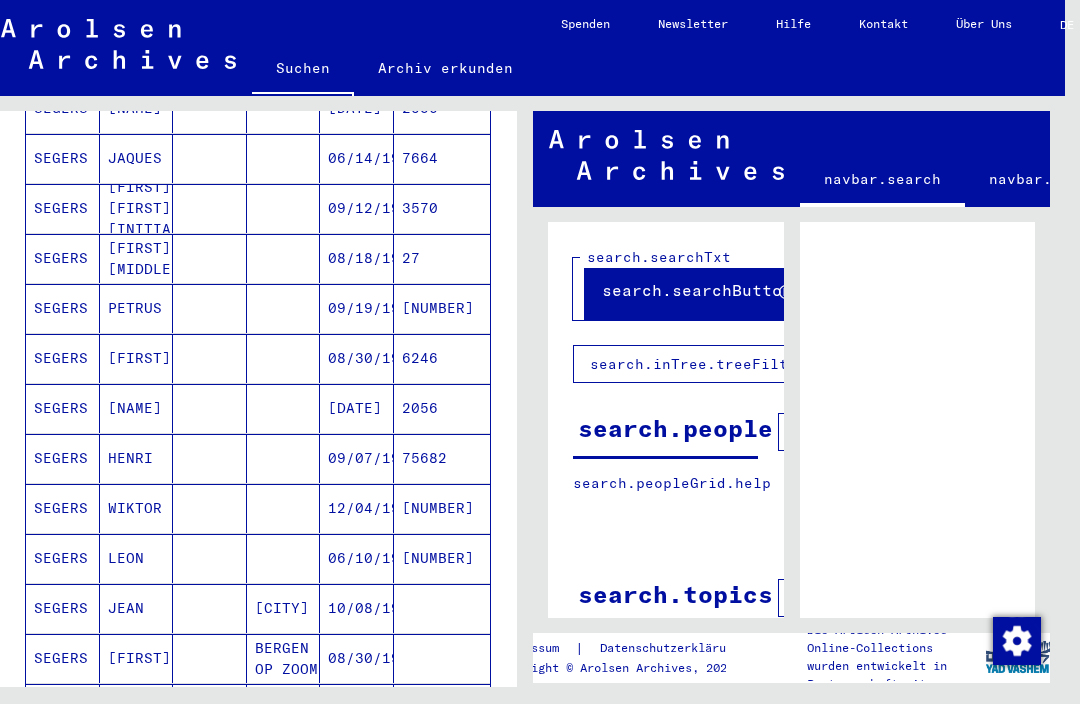 click on "SEGERS" at bounding box center [63, 258] 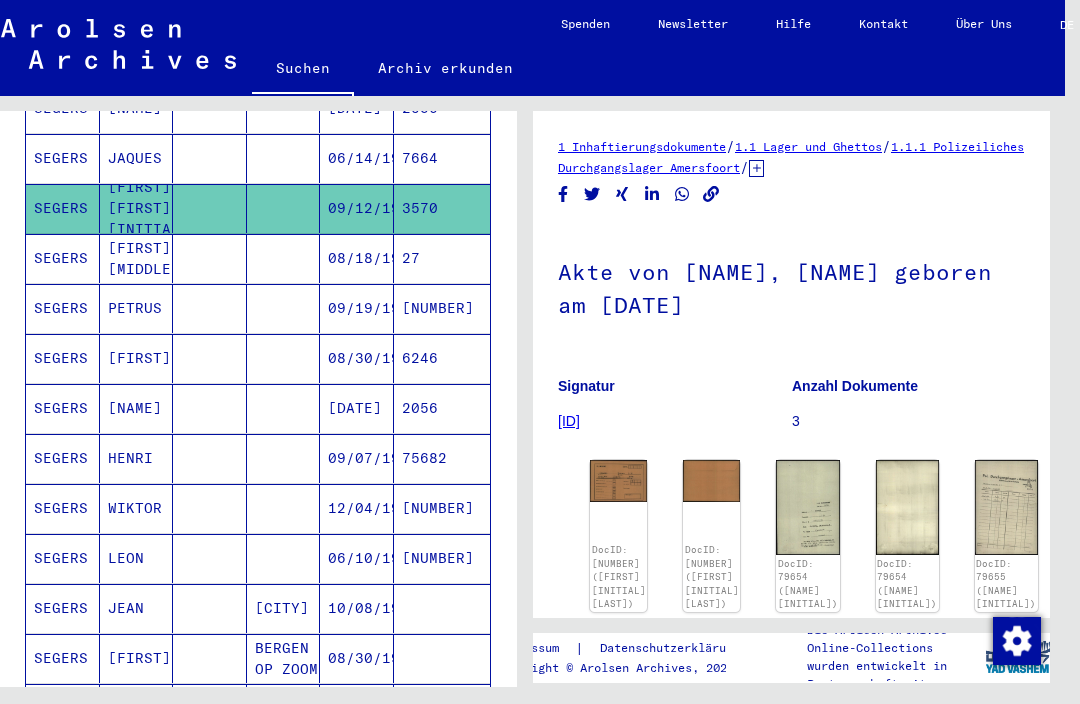 scroll, scrollTop: 0, scrollLeft: 0, axis: both 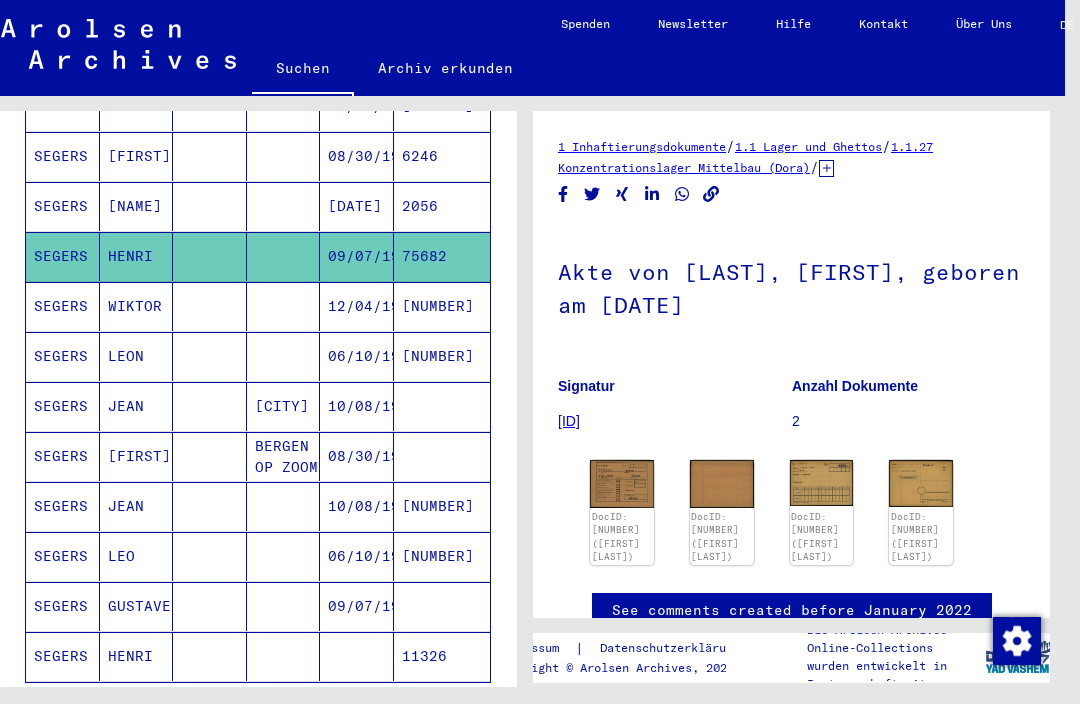 click on "SEGERS" at bounding box center [63, 556] 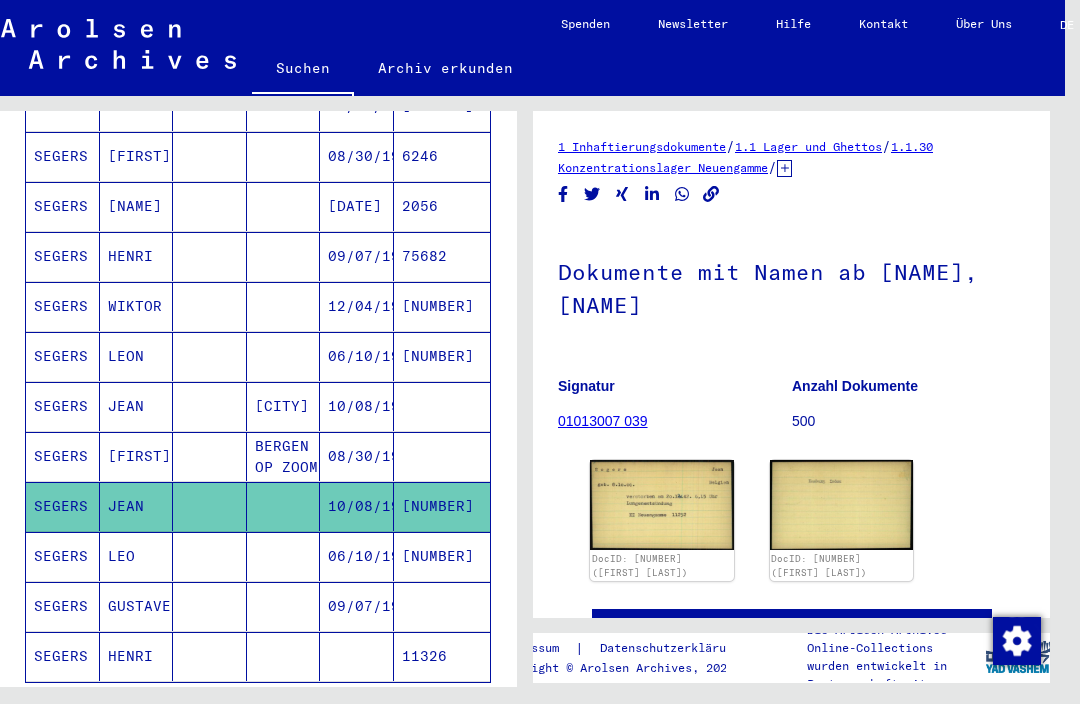 scroll, scrollTop: 0, scrollLeft: 0, axis: both 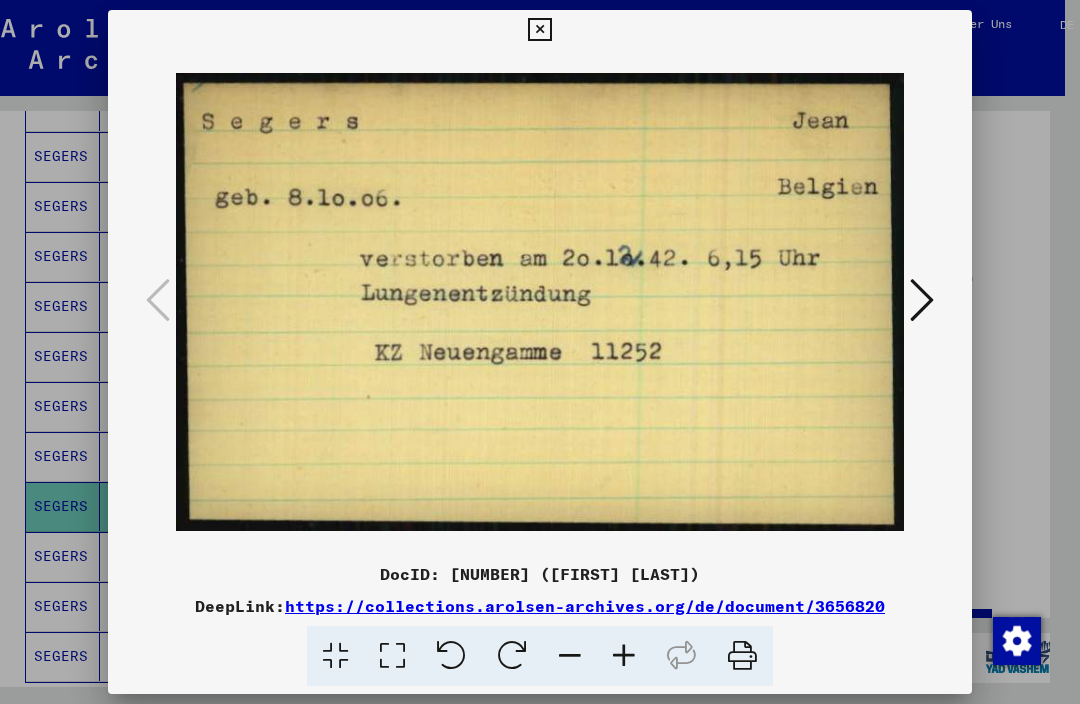 click at bounding box center (540, 352) 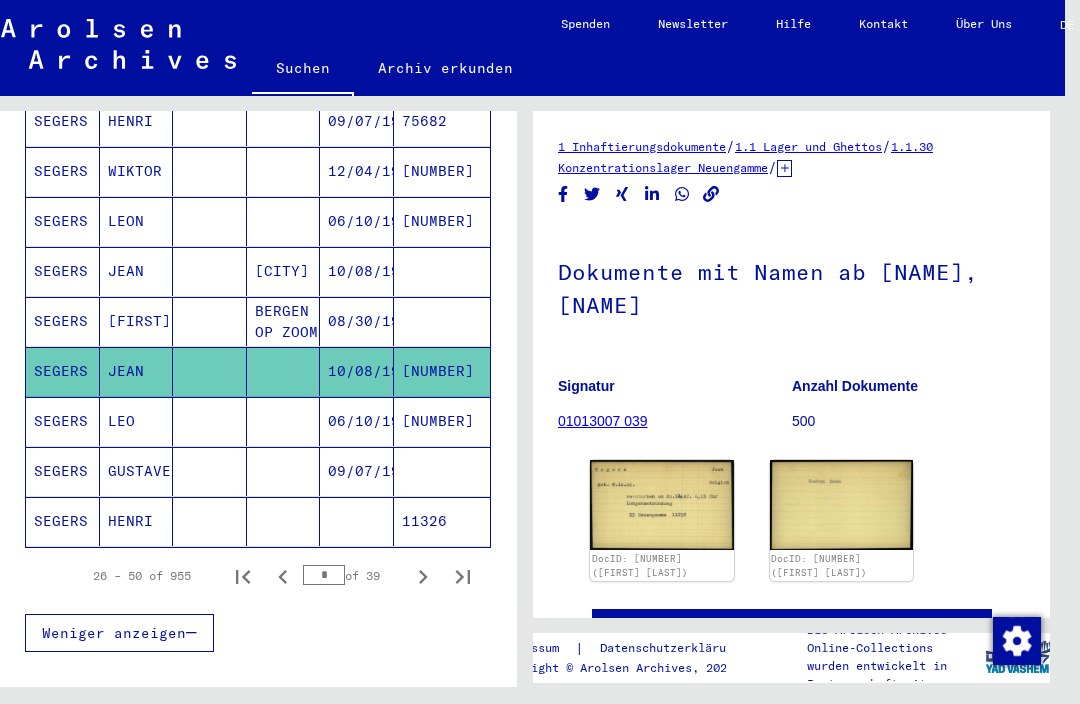 scroll, scrollTop: 1138, scrollLeft: 0, axis: vertical 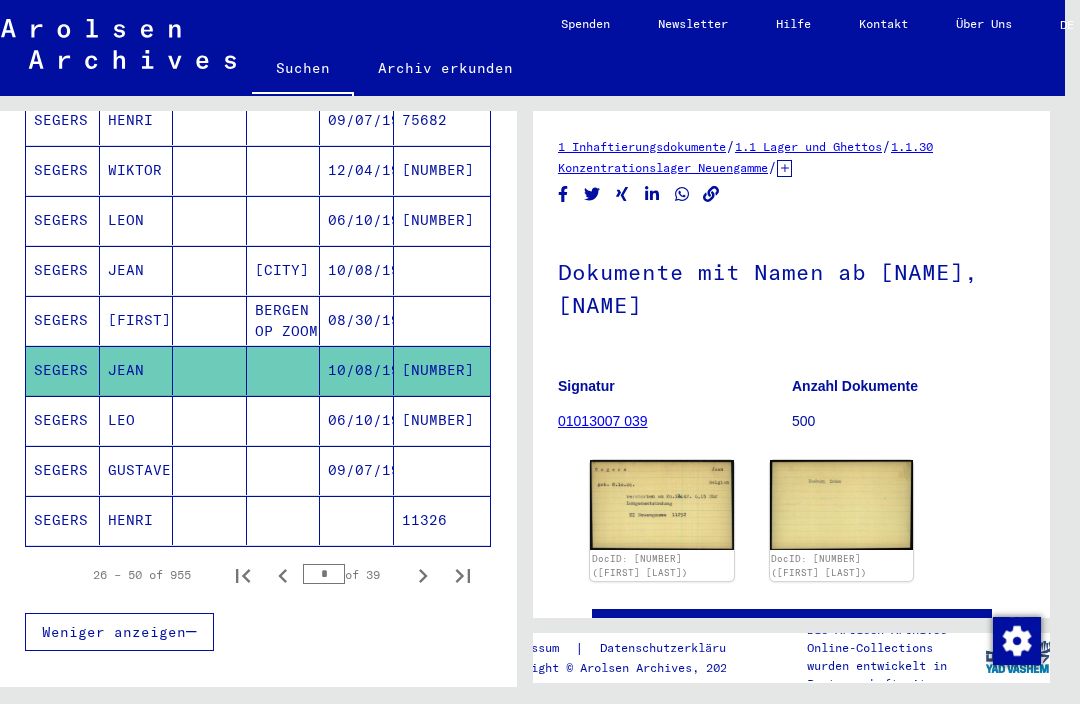 click 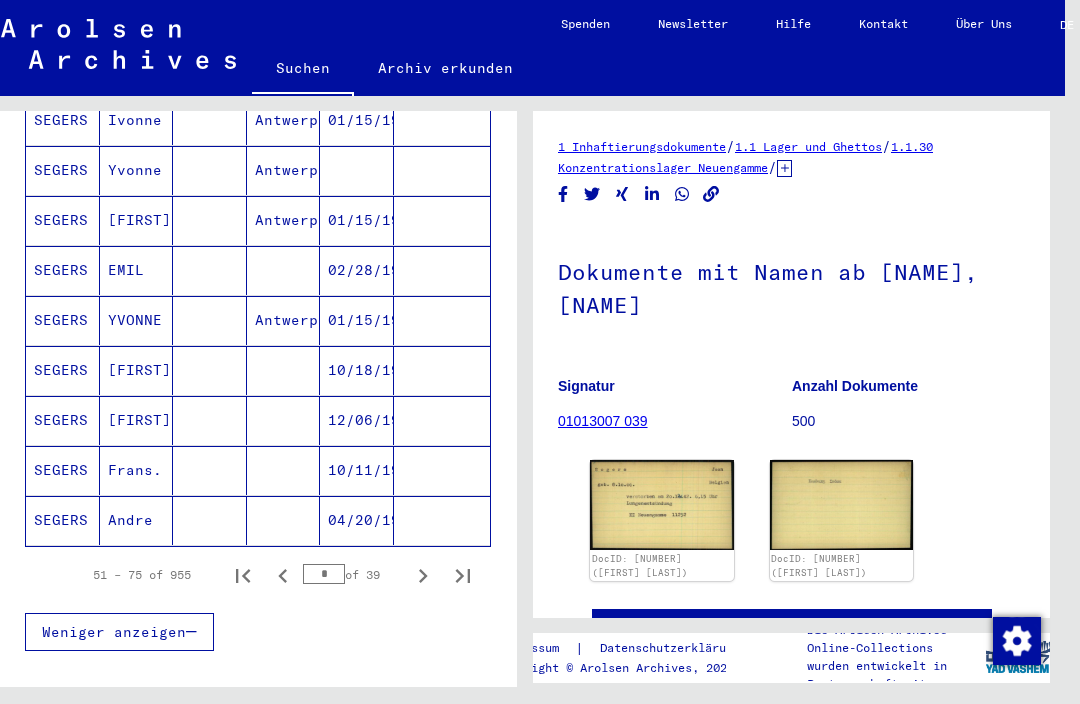 click on "SEGERS" at bounding box center (63, 520) 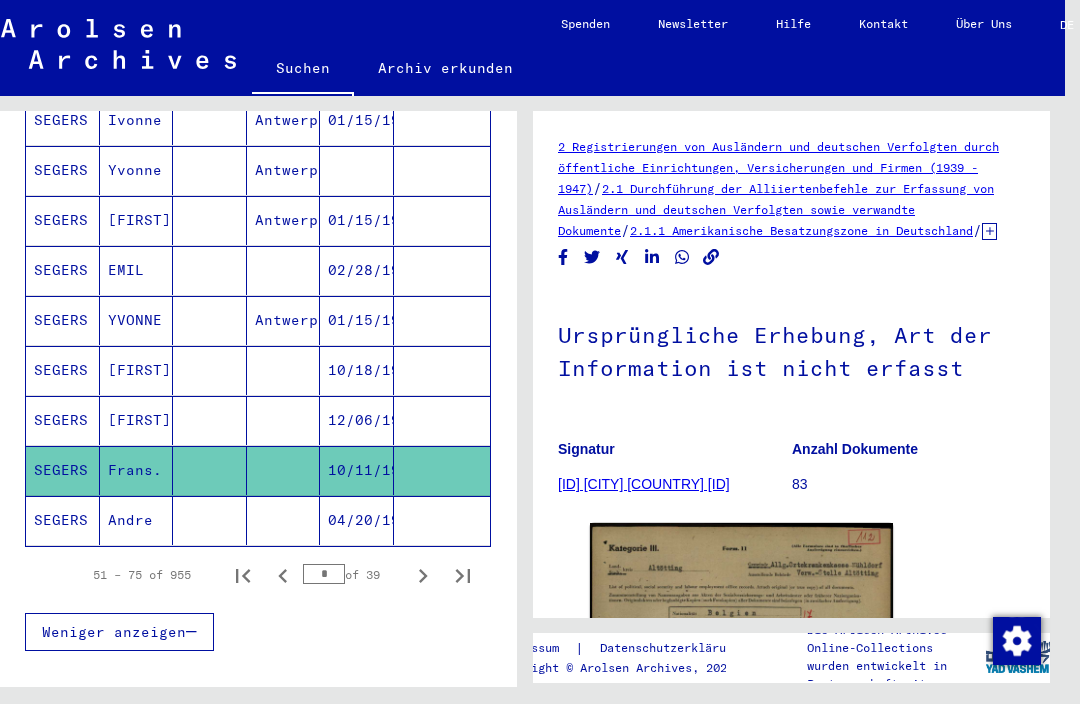 scroll, scrollTop: 0, scrollLeft: 0, axis: both 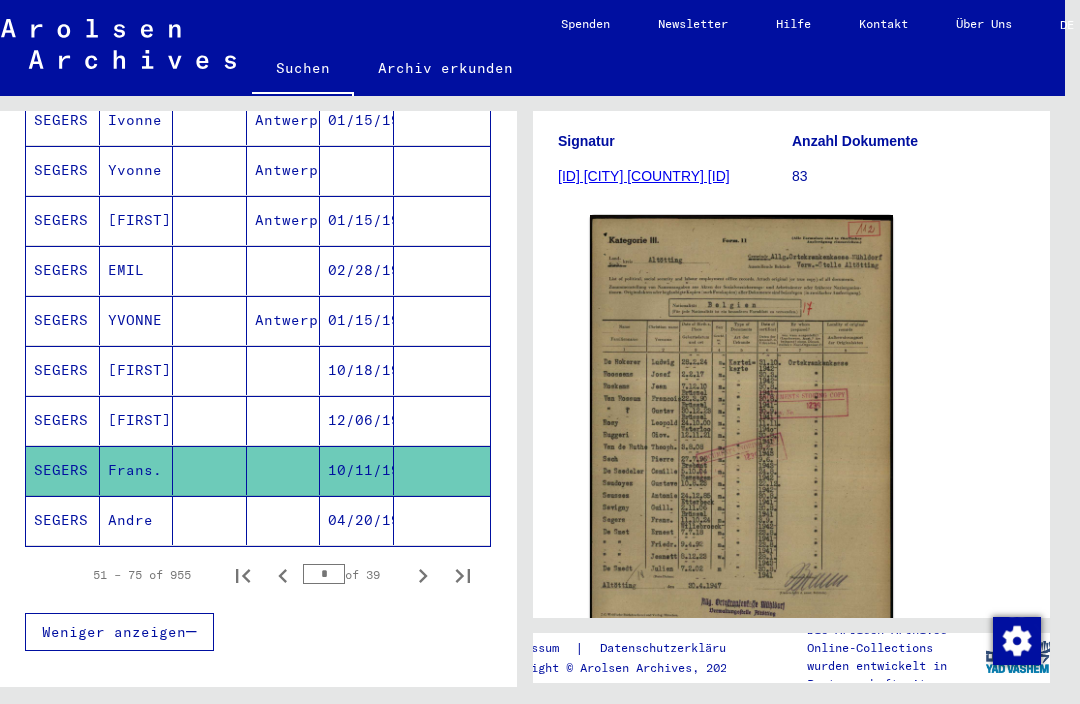click 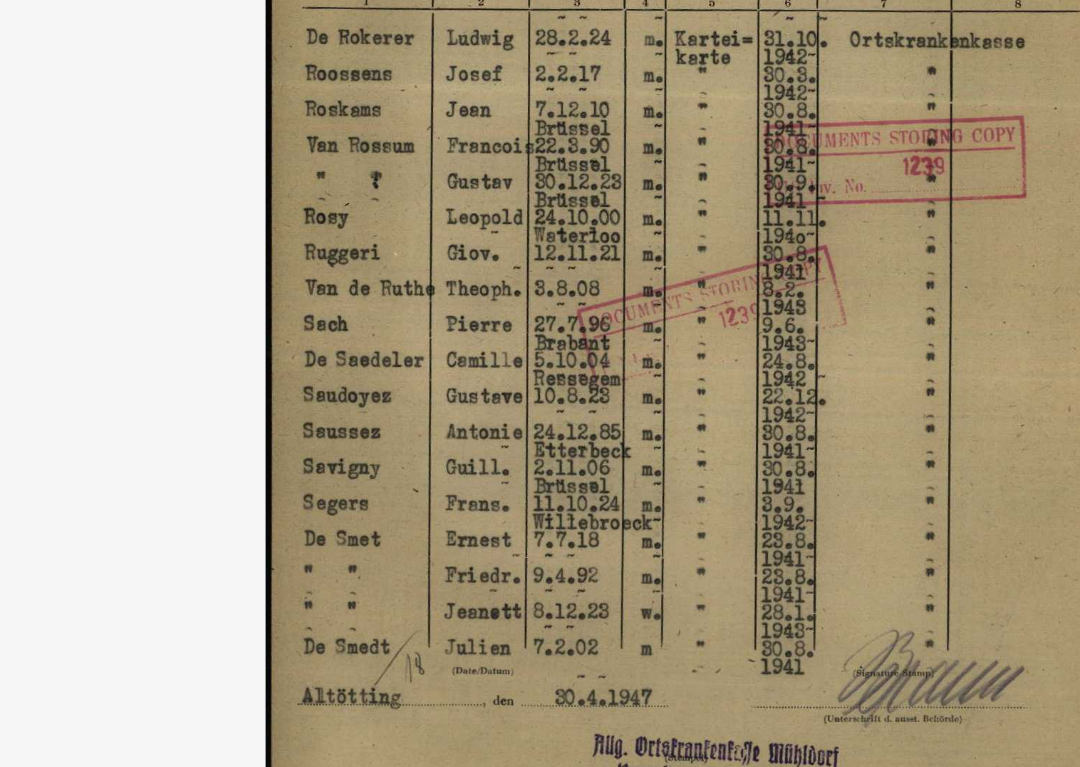 click at bounding box center (540, 333) 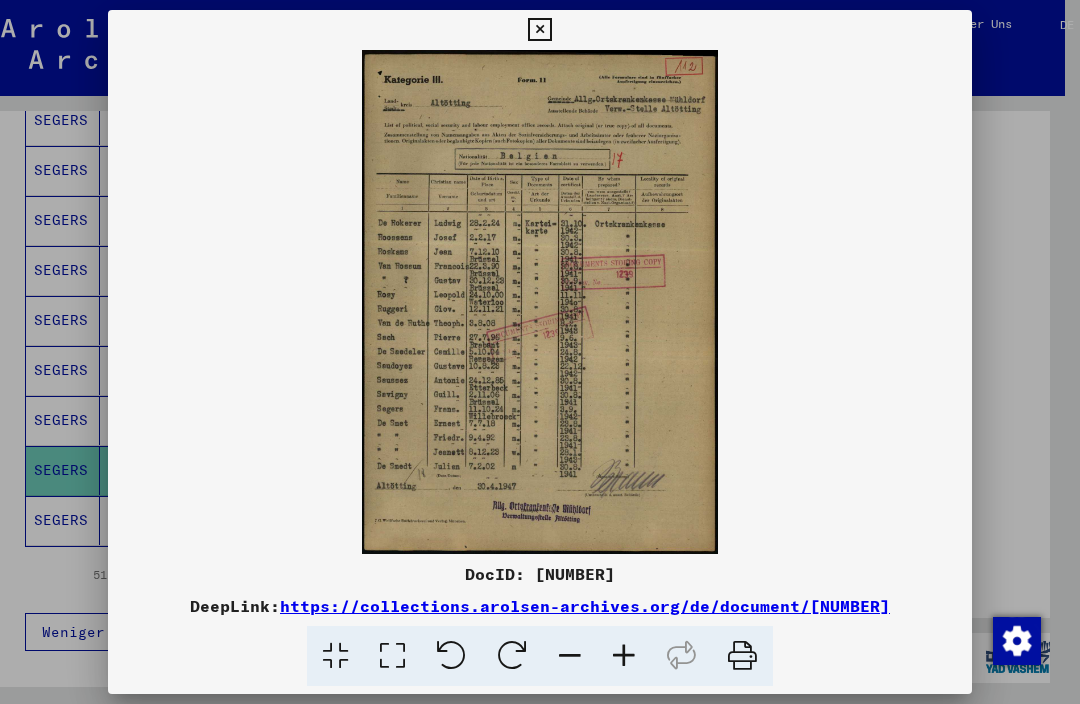 click at bounding box center (539, 30) 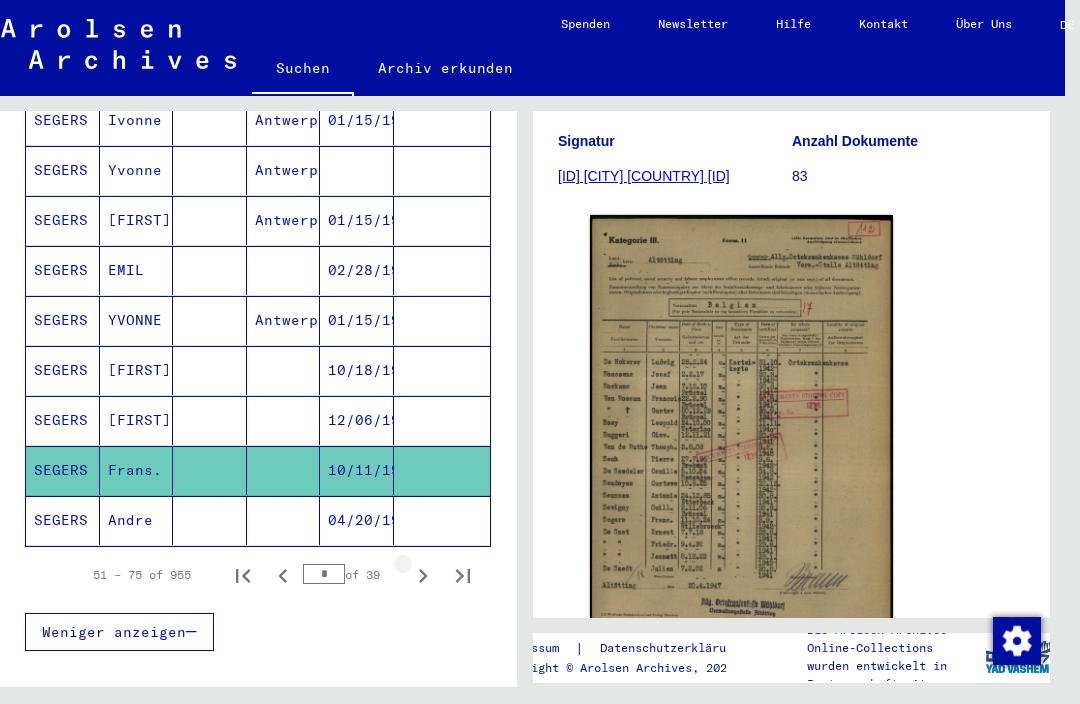 click 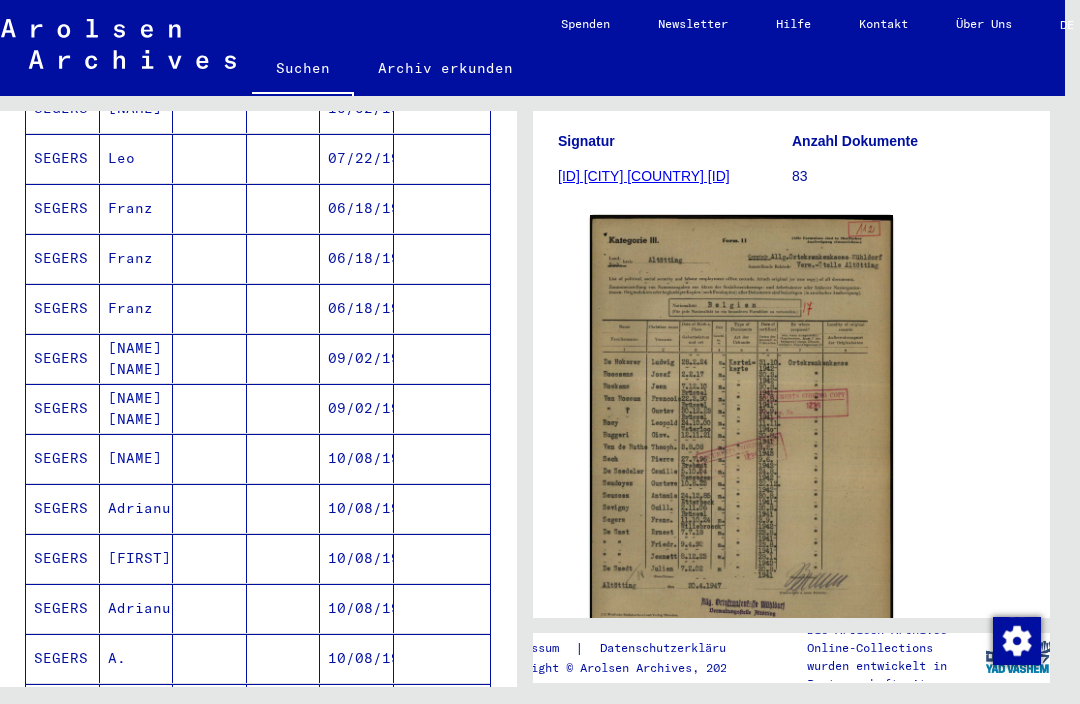 scroll, scrollTop: 601, scrollLeft: 0, axis: vertical 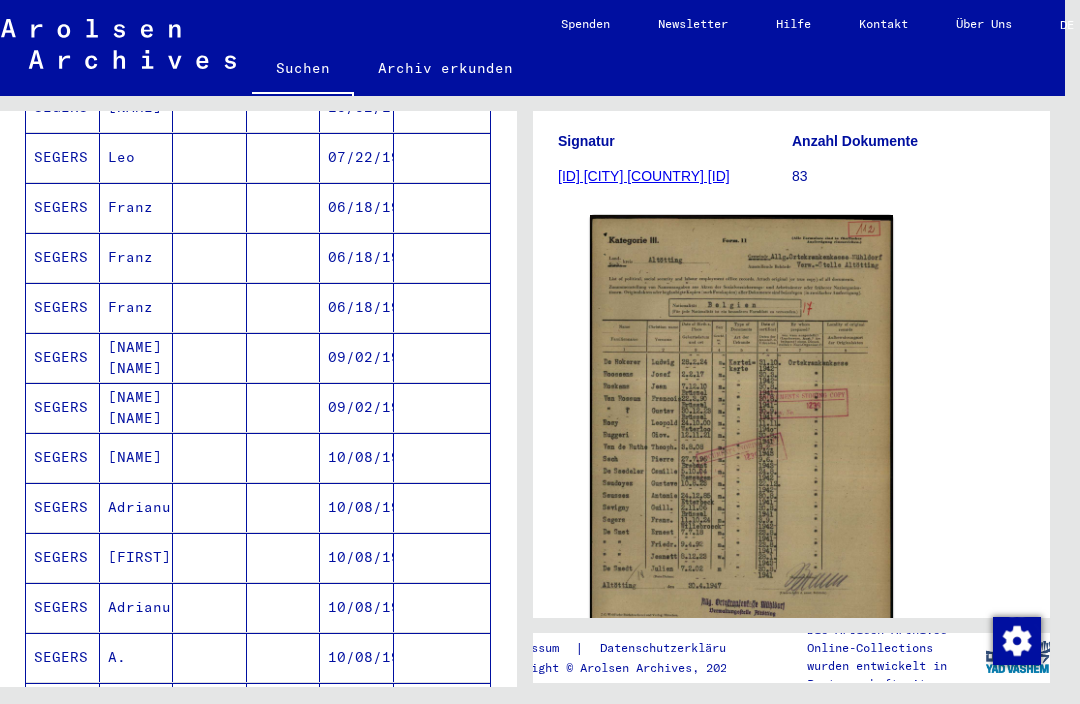 click on "SEGERS" at bounding box center (63, 557) 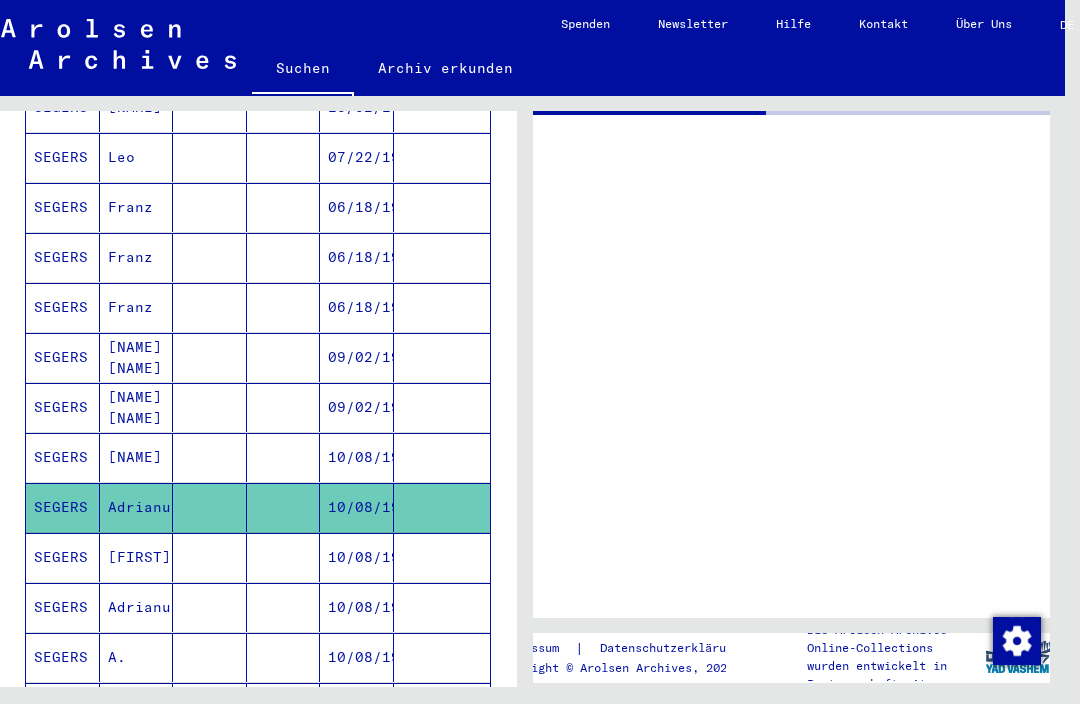 scroll, scrollTop: 0, scrollLeft: 0, axis: both 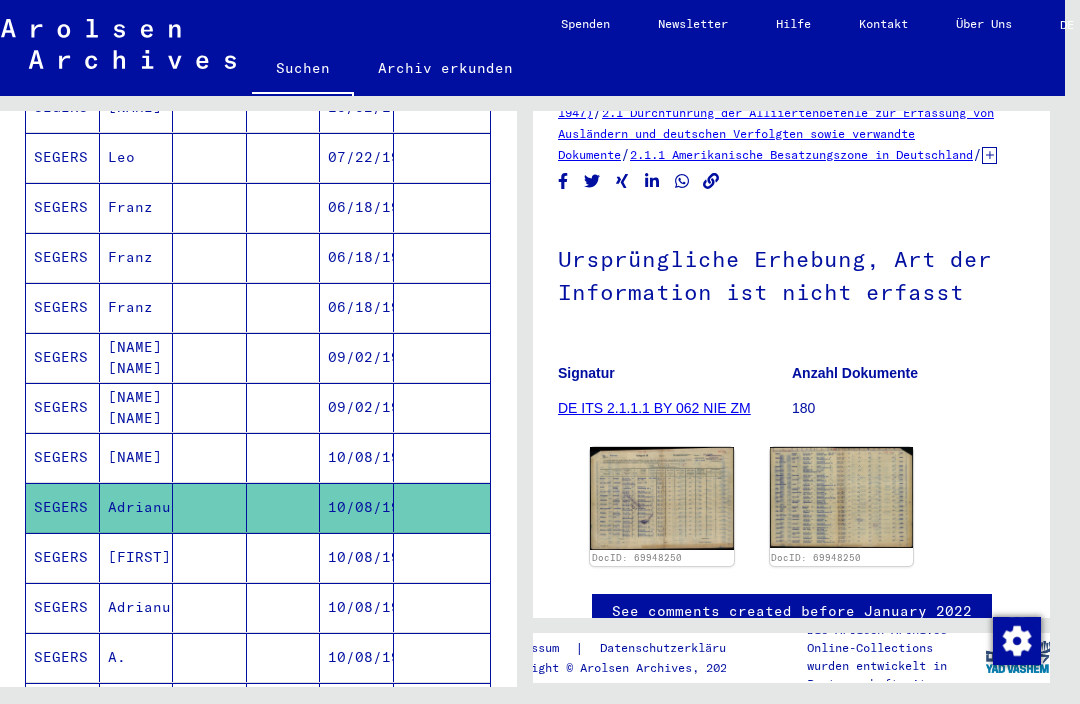 click 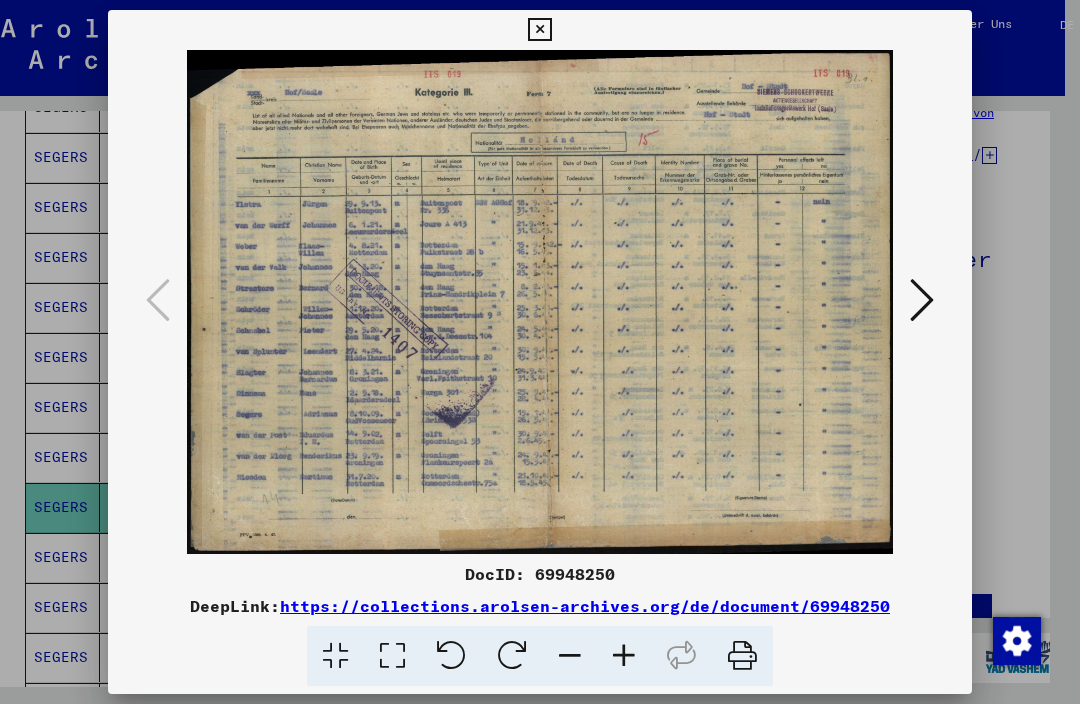 click at bounding box center (539, 30) 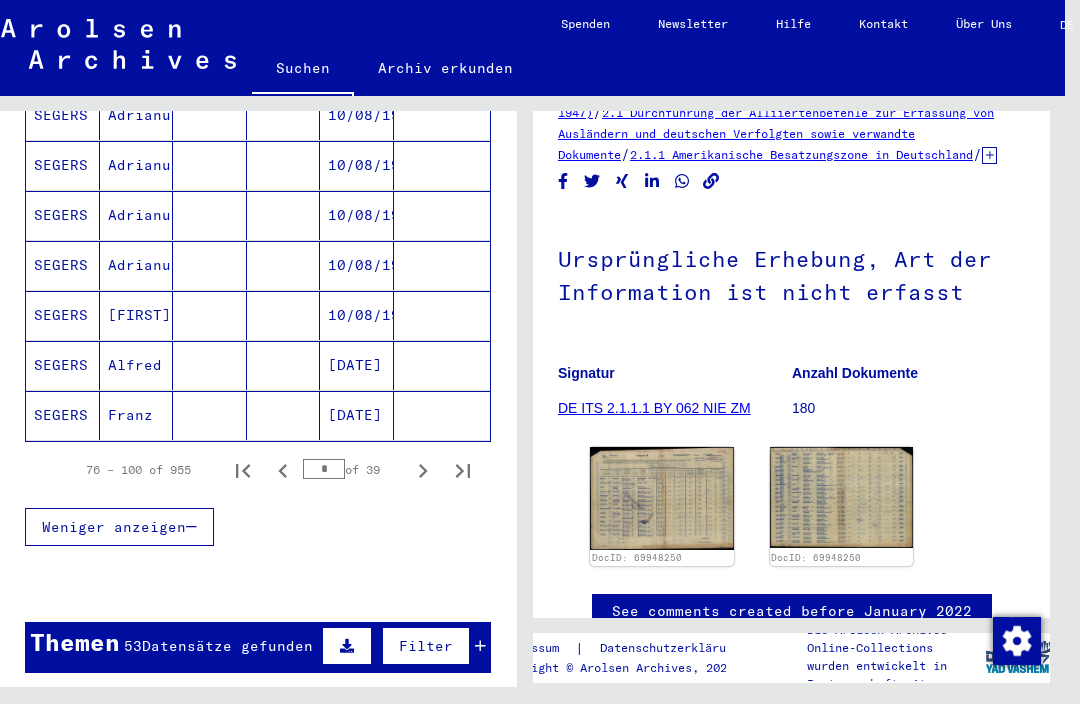scroll, scrollTop: 1244, scrollLeft: 0, axis: vertical 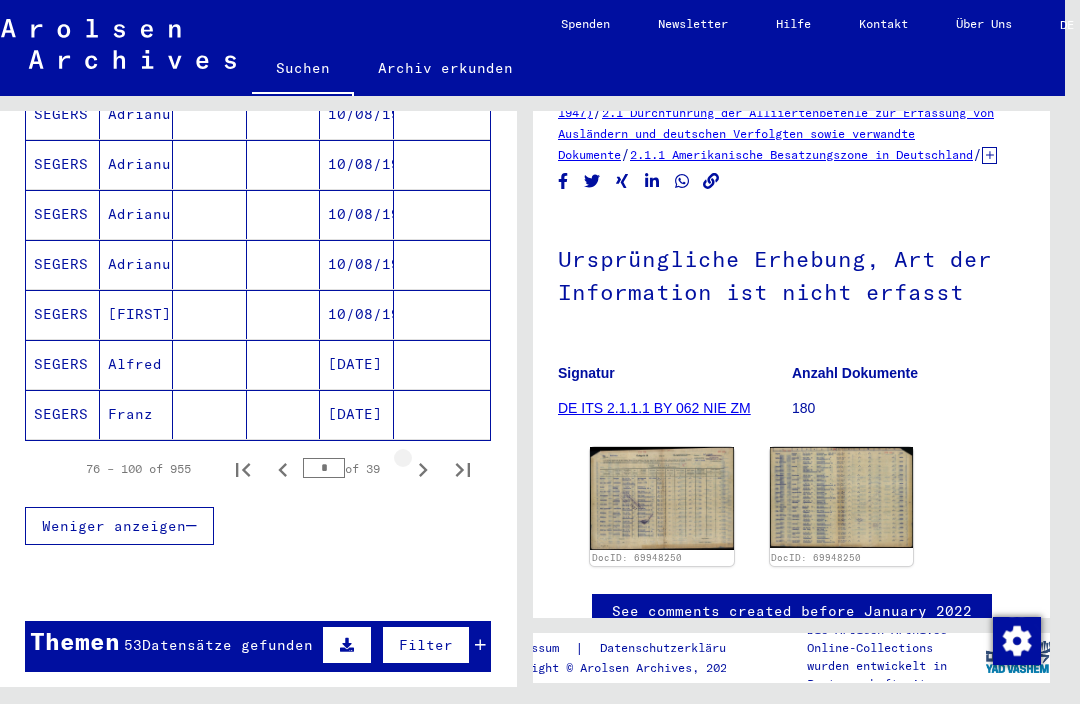 click 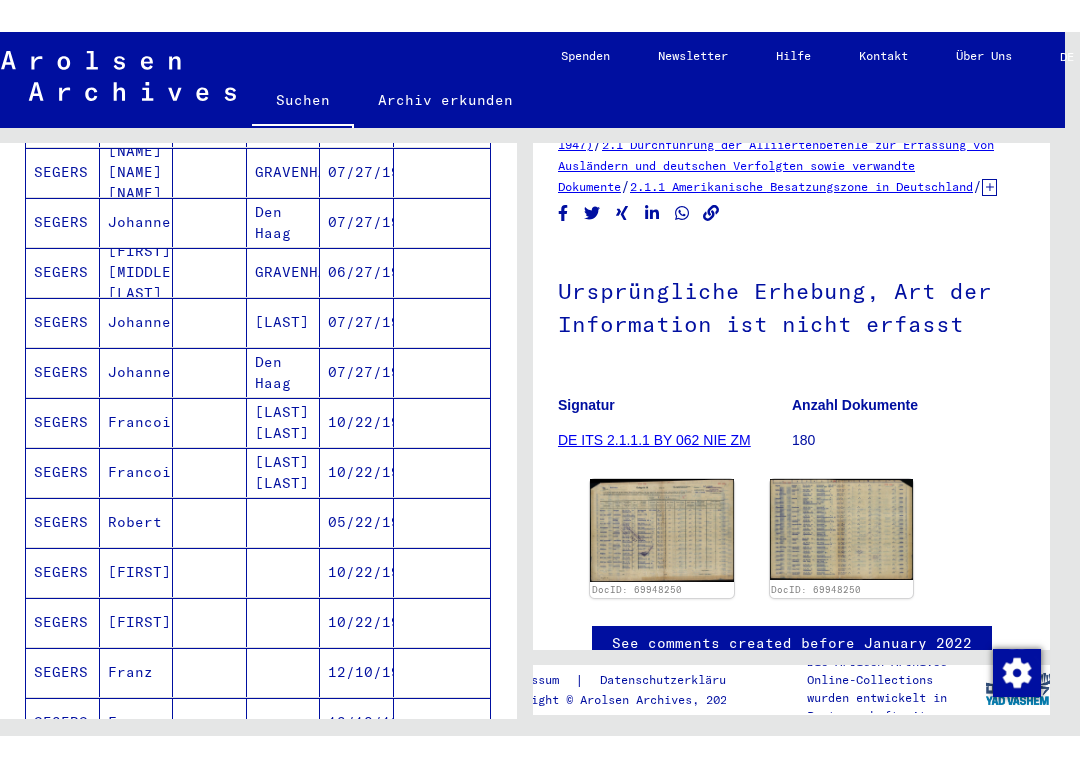 scroll, scrollTop: 570, scrollLeft: 0, axis: vertical 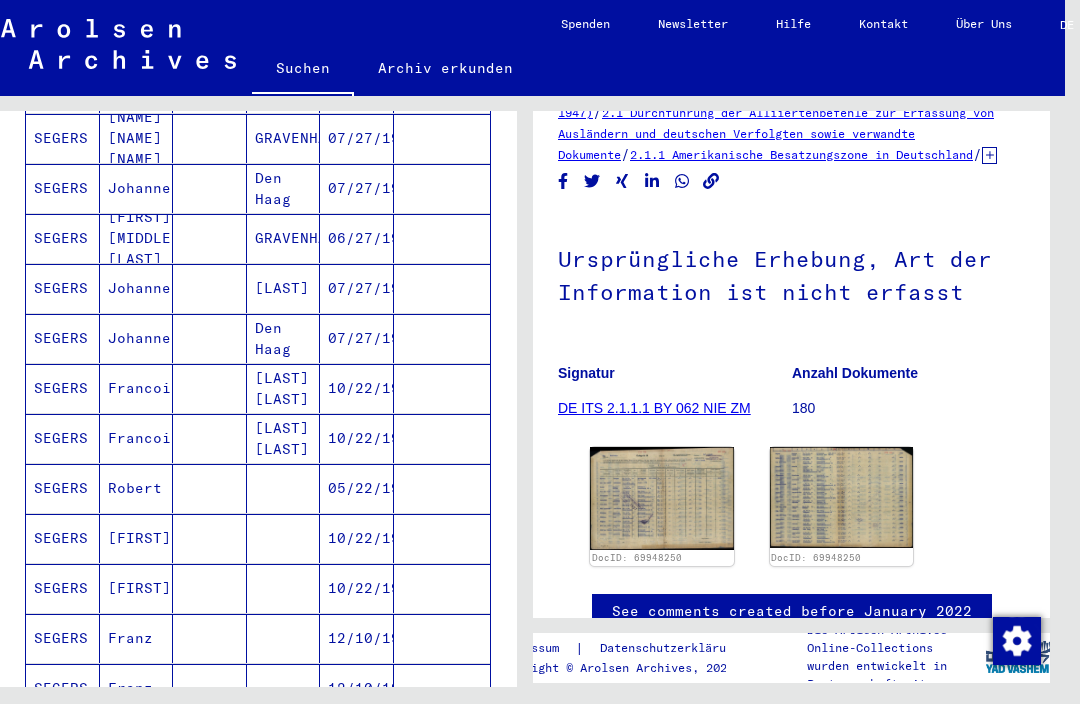 click on "Nachname   Vorname   Geburtsname   Geburt‏   Geburtsdatum   Prisoner #   [LAST]   [FIRST]      [CITY]   [DATE]      [LAST]   [FIRST]      [CITY]   [DATE]      [LAST]   [FIRST]      [CITY]   [DATE]      [LAST]   [FIRST]      [CITY]   [DATE]      [LAST]   [FIRST]      [CITY]   [DATE]      [LAST]   [FIRST] [LAST]      [CITY]   [DATE]      [LAST]   [FIRST]      [CITY]   [DATE]      [LAST]   [FIRST] [LAST]      [CITY]   [DATE]      [LAST]   [FIRST]      [CITY]   [DATE]      [LAST]   [FIRST]      [CITY]   [DATE]      [LAST]   [FIRST]      [CITY]   [DATE]      [LAST]   [FIRST]         [DATE]      [LAST]   [FIRST]         [DATE]      [LAST]   [FIRST]         [DATE]      [LAST]   [FIRST]         [DATE]      [LAST]   [FIRST]         [DATE]      [LAST]   [FIRST]         [DATE]      [LAST]   [FIRST]      [DATE]      [LAST]" at bounding box center (258, 526) 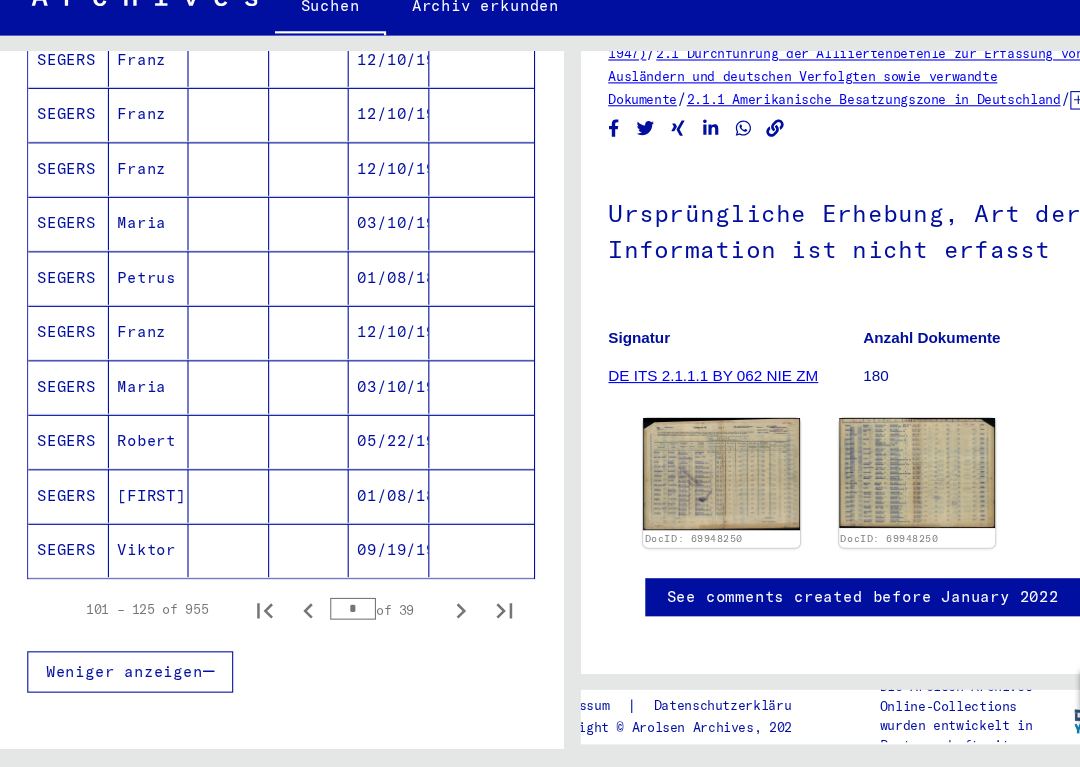 scroll, scrollTop: 1092, scrollLeft: 0, axis: vertical 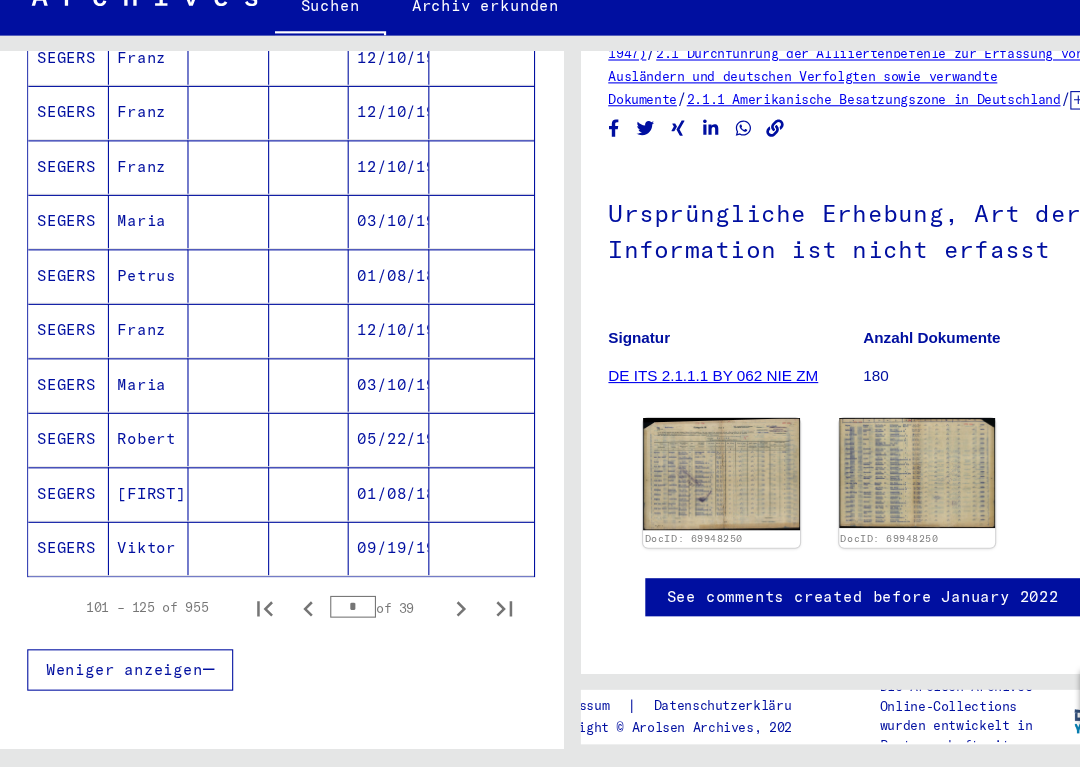 click 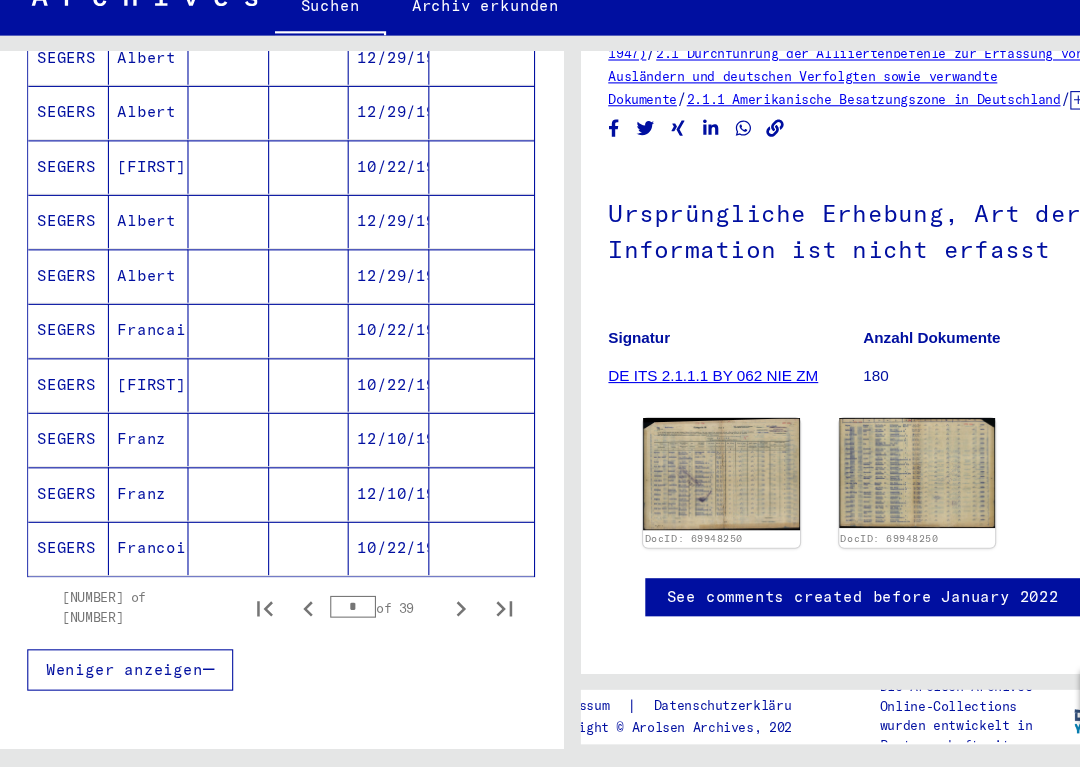 click 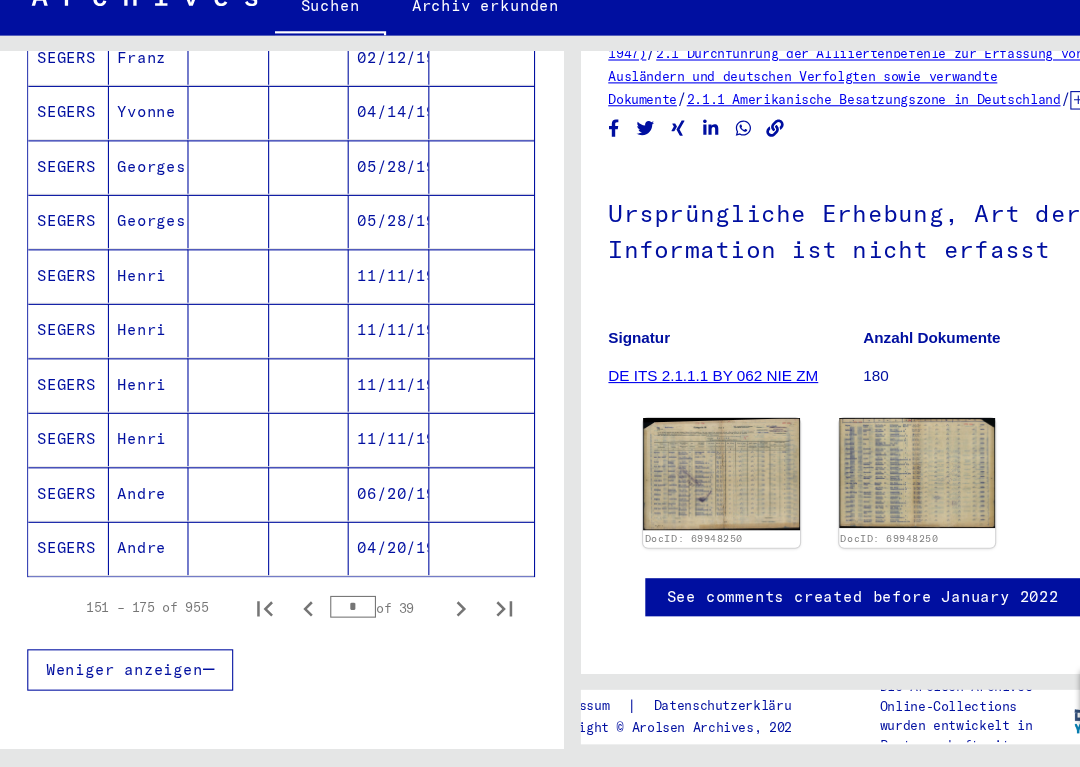 click on "SEGERS" at bounding box center (63, 366) 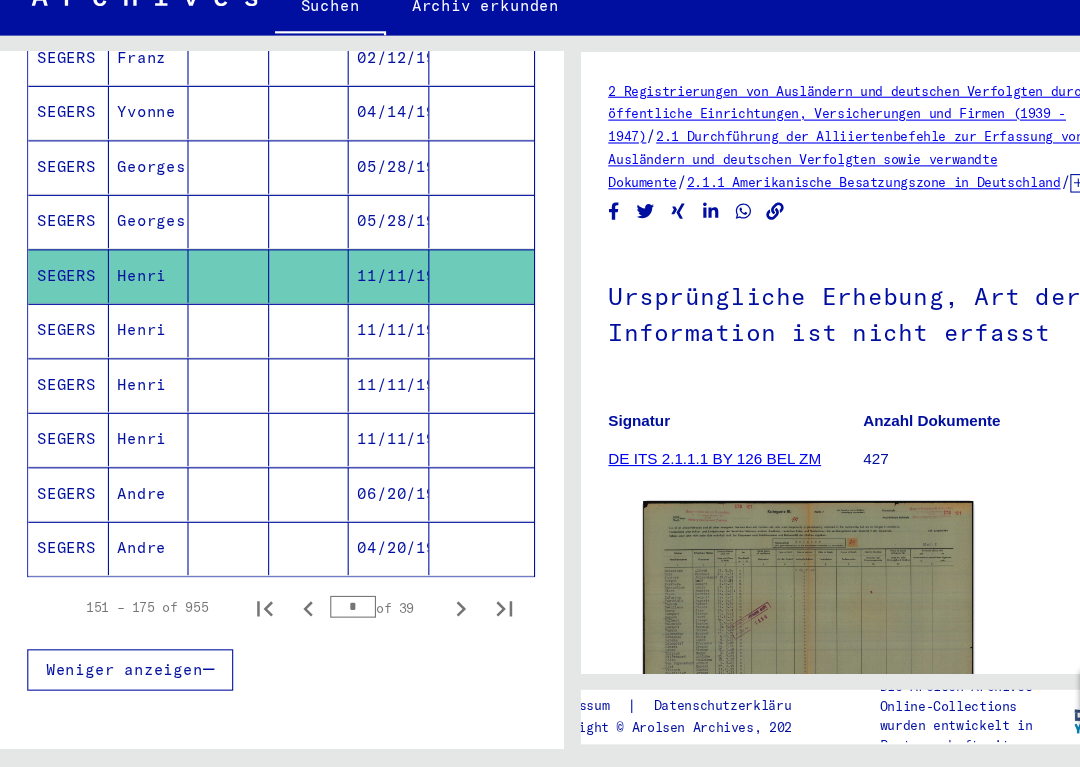 scroll, scrollTop: 0, scrollLeft: 0, axis: both 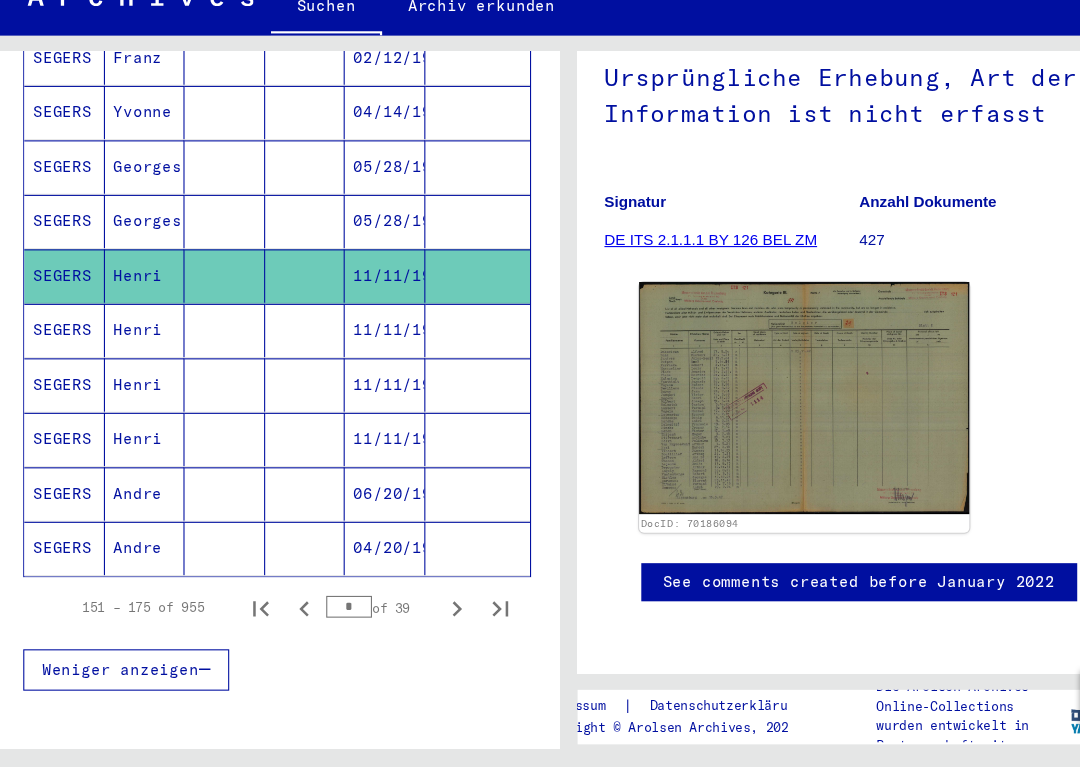click on "Suchen   Archiv erkunden   Detailfragen/-infos zu den Dokumenten? Stelle hier einen kostenlosen Antrag.  Spenden Newsletter Hilfe Kontakt Über Uns DE DE Nach Themen oder Namen suchen ****** close  Suche     Archival tree units  Personen 955  Datensätze gefunden  Filter   Nachname   Vorname   Geburtsname   Geburts‏   Geburtsdatum   Prisoner #   [NAME]   Albert         [DATE]      [NAME]   Frans         [DATE]      [NAME]   Franz         [DATE]      [NAME]   Albert         [DATE]      [NAME]   Frans         [DATE]      [NAME]   Franz         [DATE]      [NAME]   Francois         [DATE]      [NAME]   Hanri         [DATE]      [NAME]   Henri         [DATE]      [NAME]   Georges         [YEAR]      [NAME]   Franz         [DATE]      [NAME]   Yvonne         [DATE]      [NAME]   Georges         [YEAR]      [NAME]   Frans         [DATE]      [NAME]   Georges         [YEAR]      [NAME]   Franz         [DATE]      [NAME]   Yvonne         [DATE]      [NAME]        *" 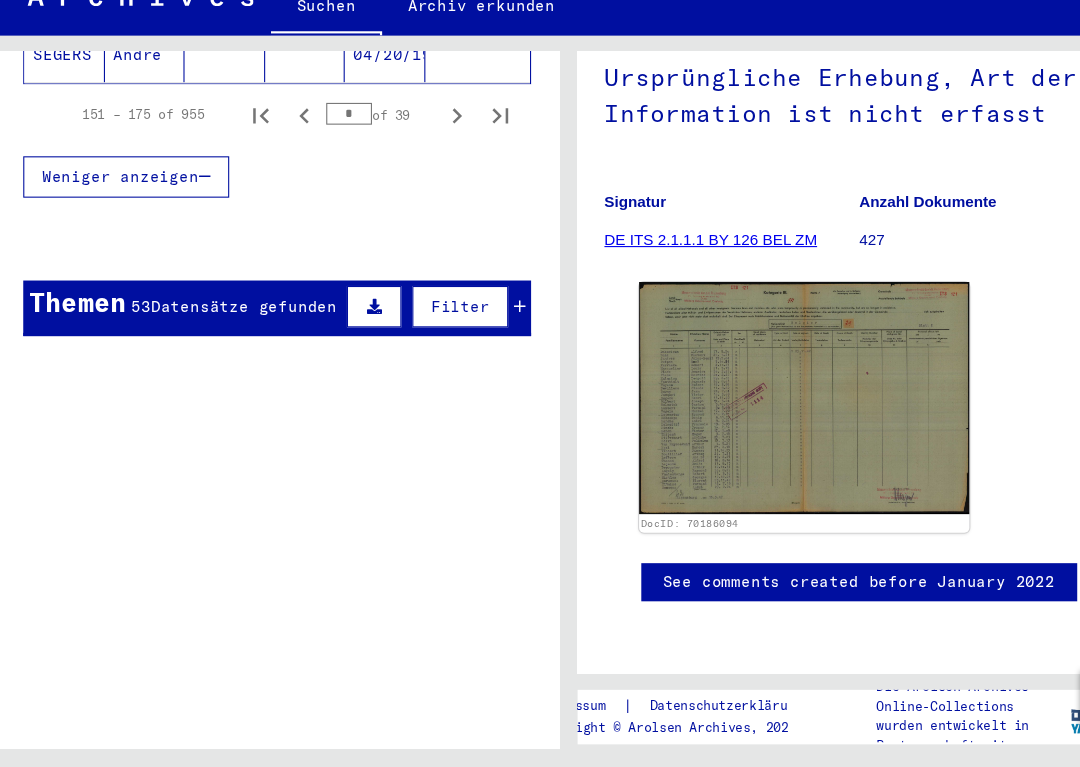 scroll, scrollTop: 1545, scrollLeft: 0, axis: vertical 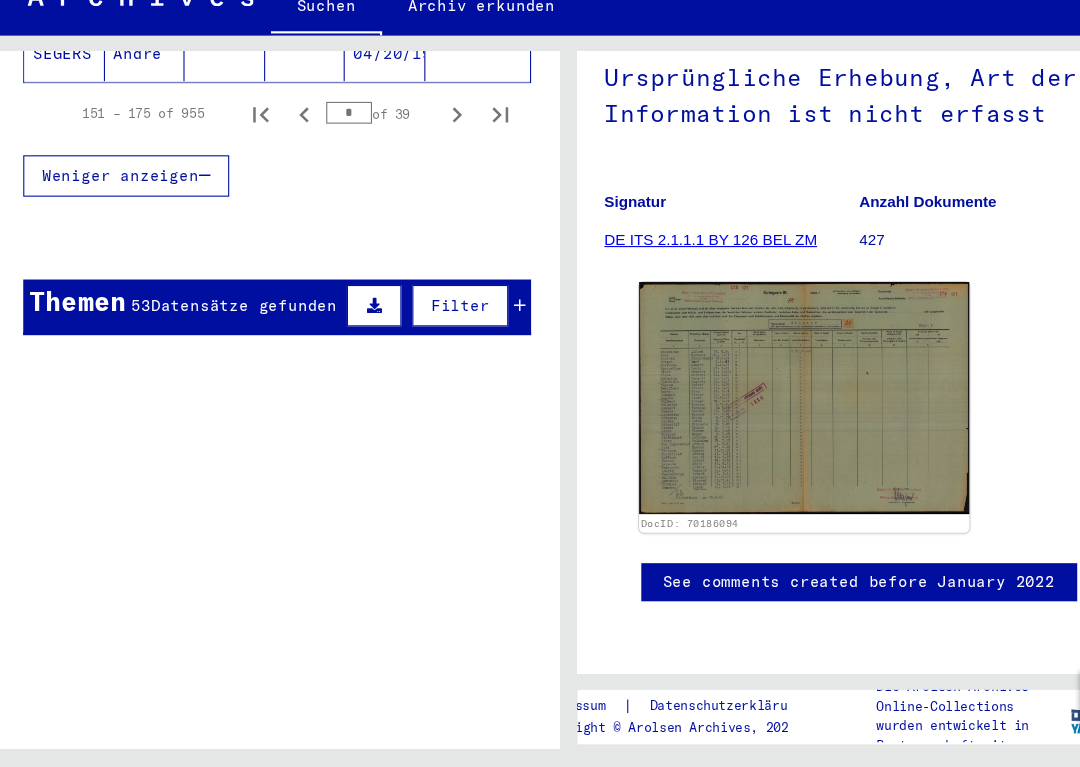 click on "1.1.1.2" at bounding box center (92, 637) 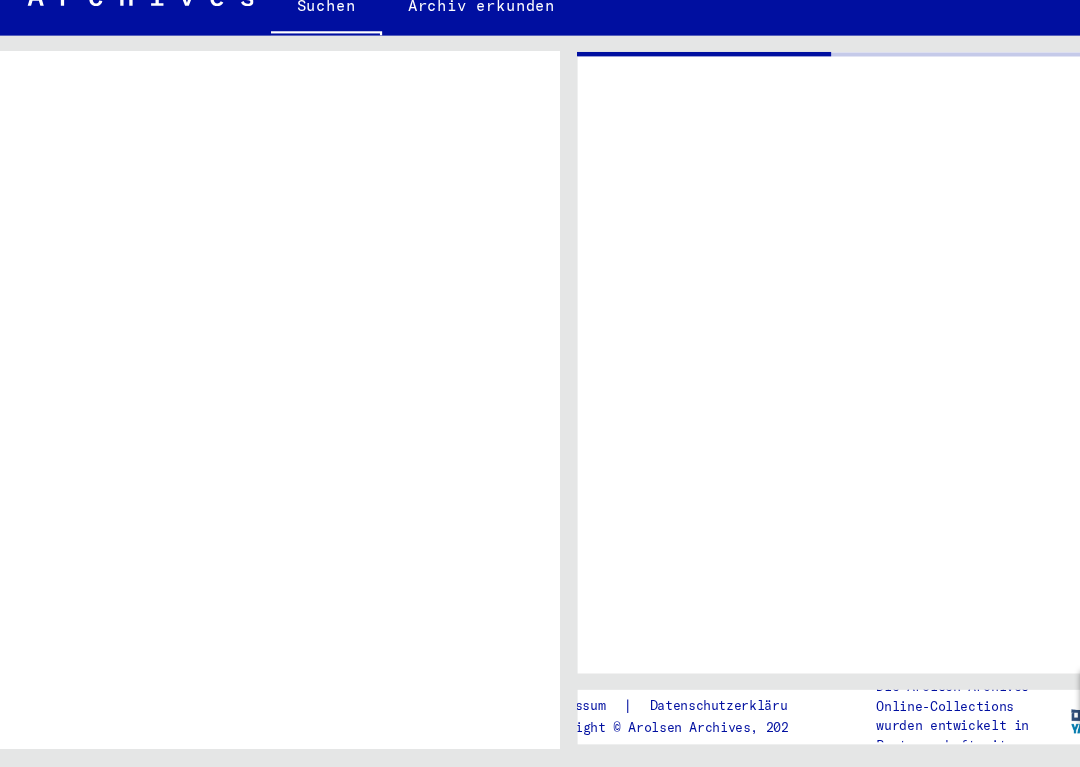 scroll, scrollTop: 0, scrollLeft: 0, axis: both 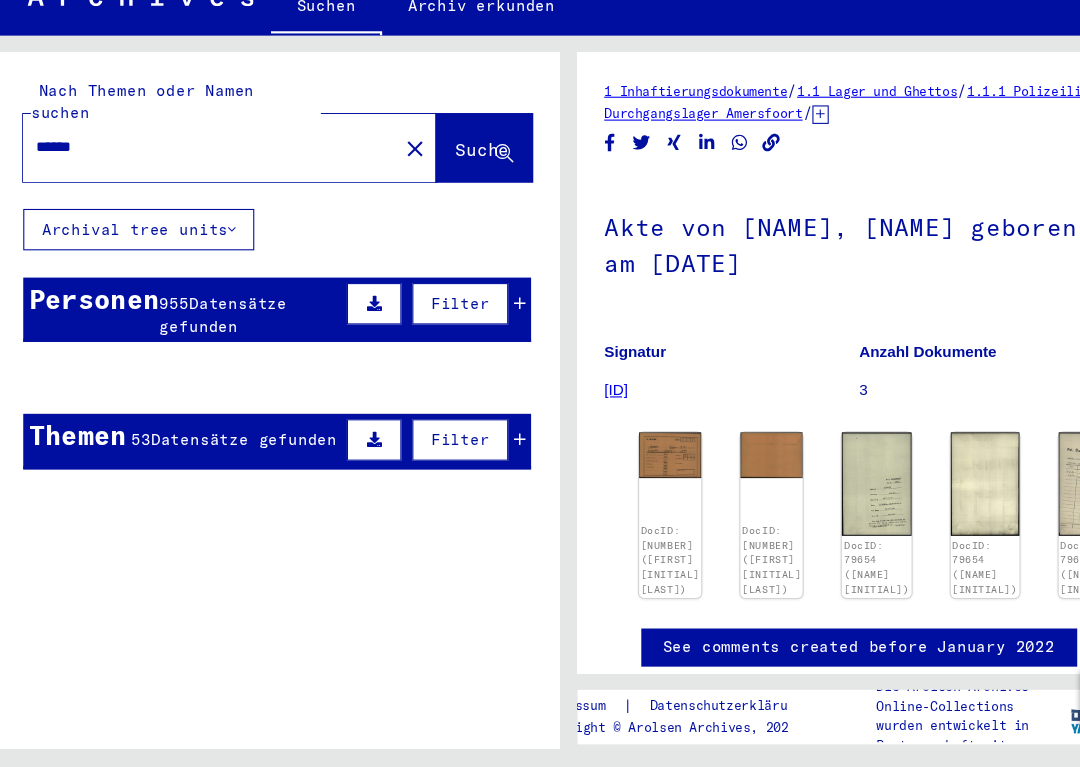 click on "******" 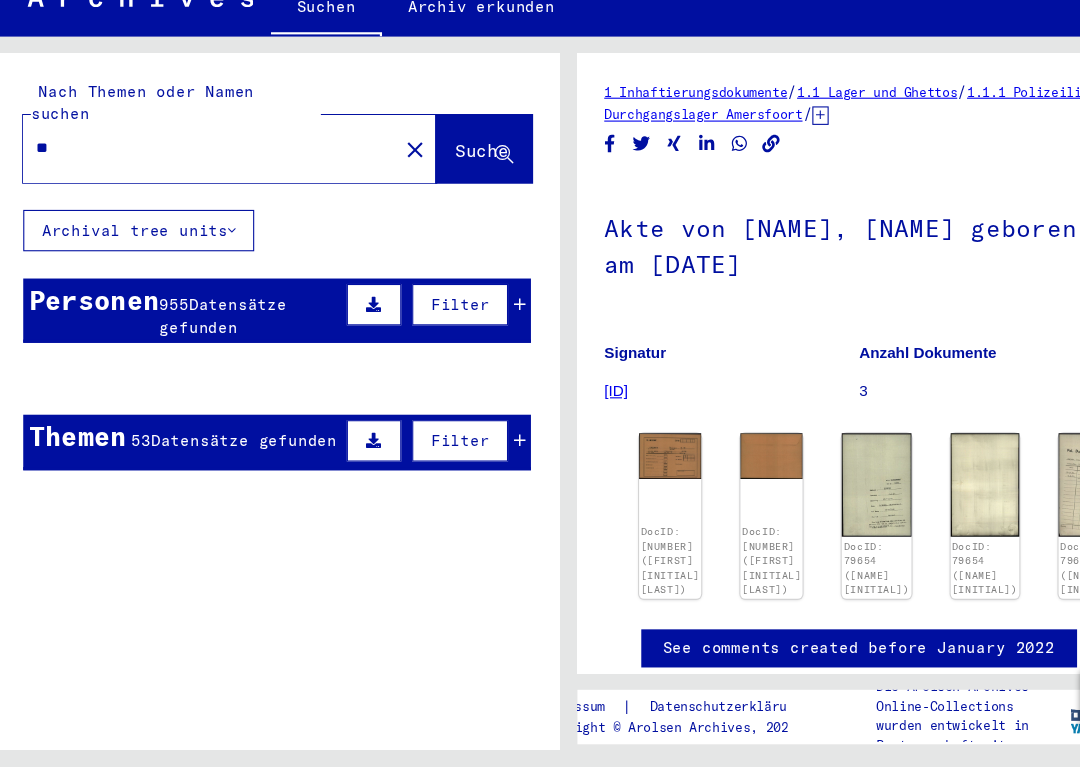type on "*" 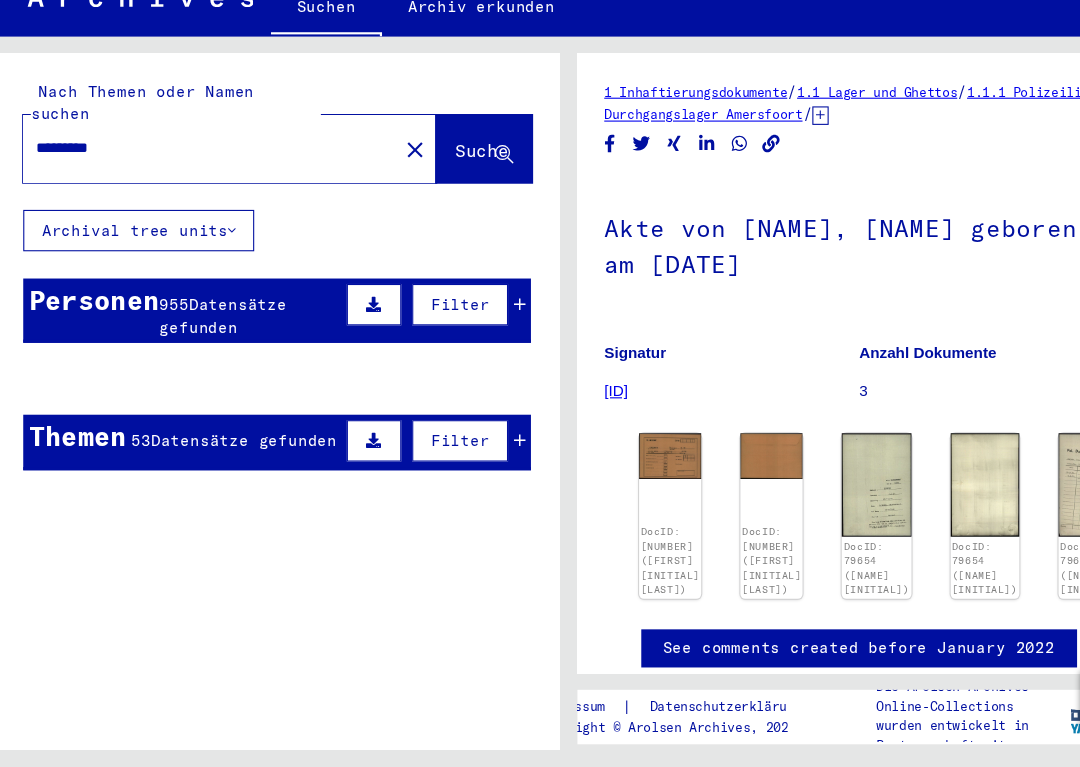 click on "Suche" 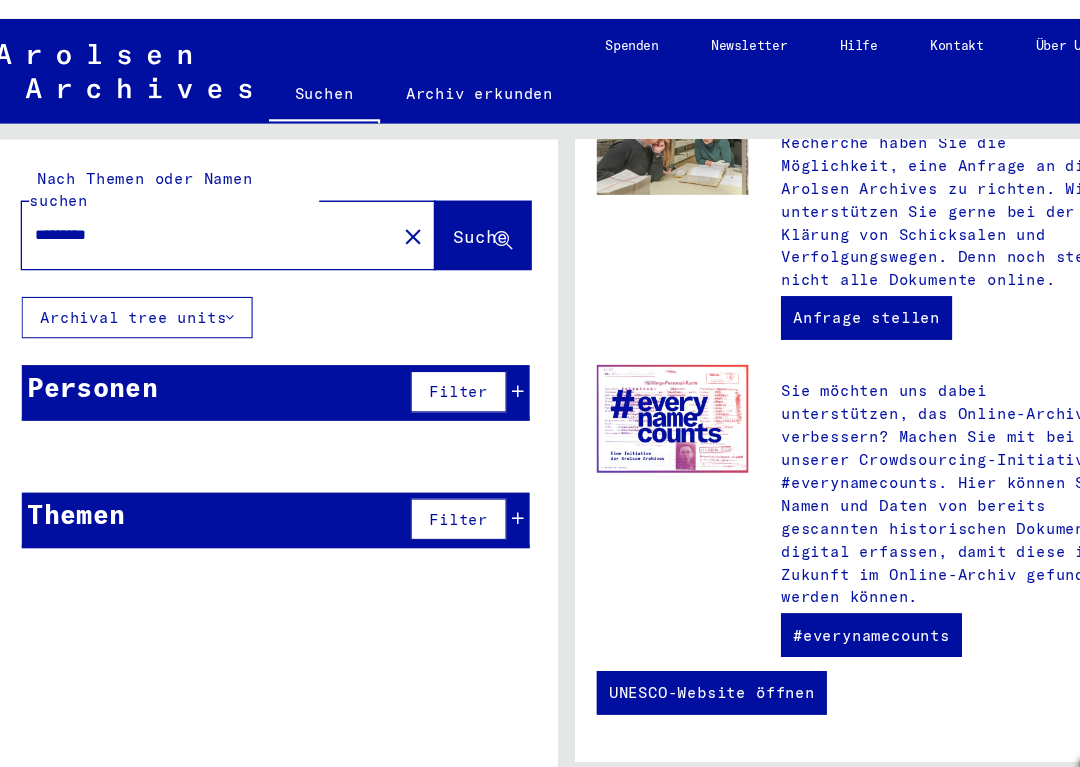 scroll, scrollTop: 995, scrollLeft: 0, axis: vertical 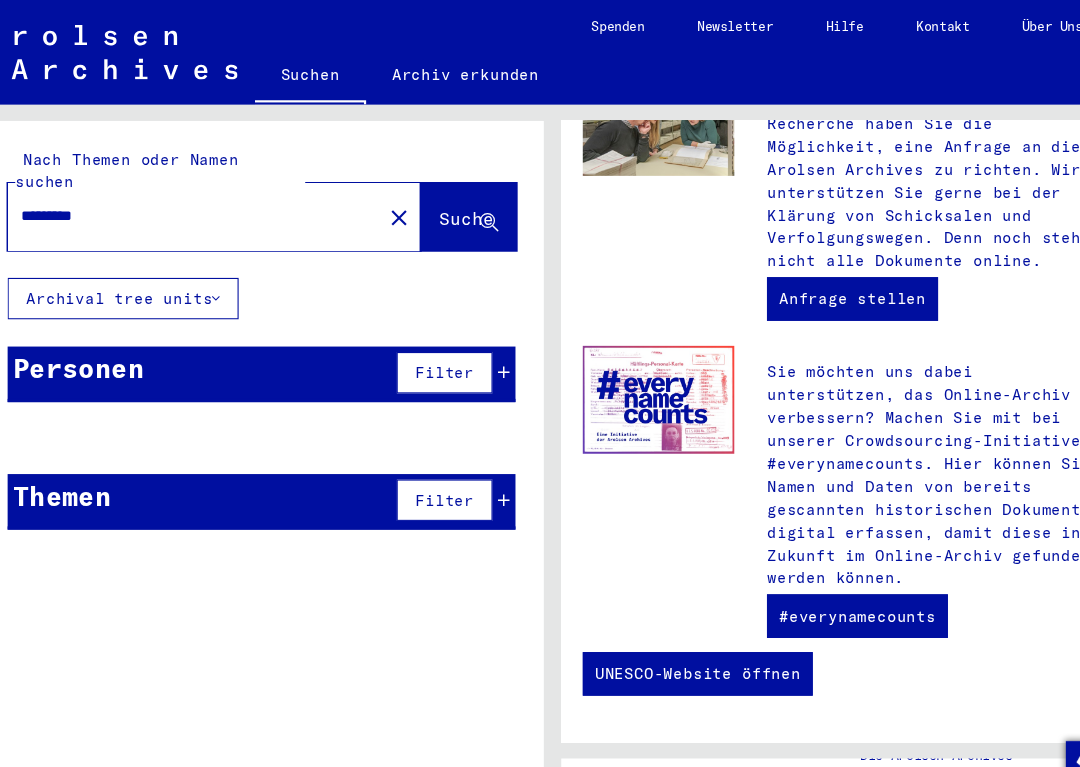 click on "Suche" 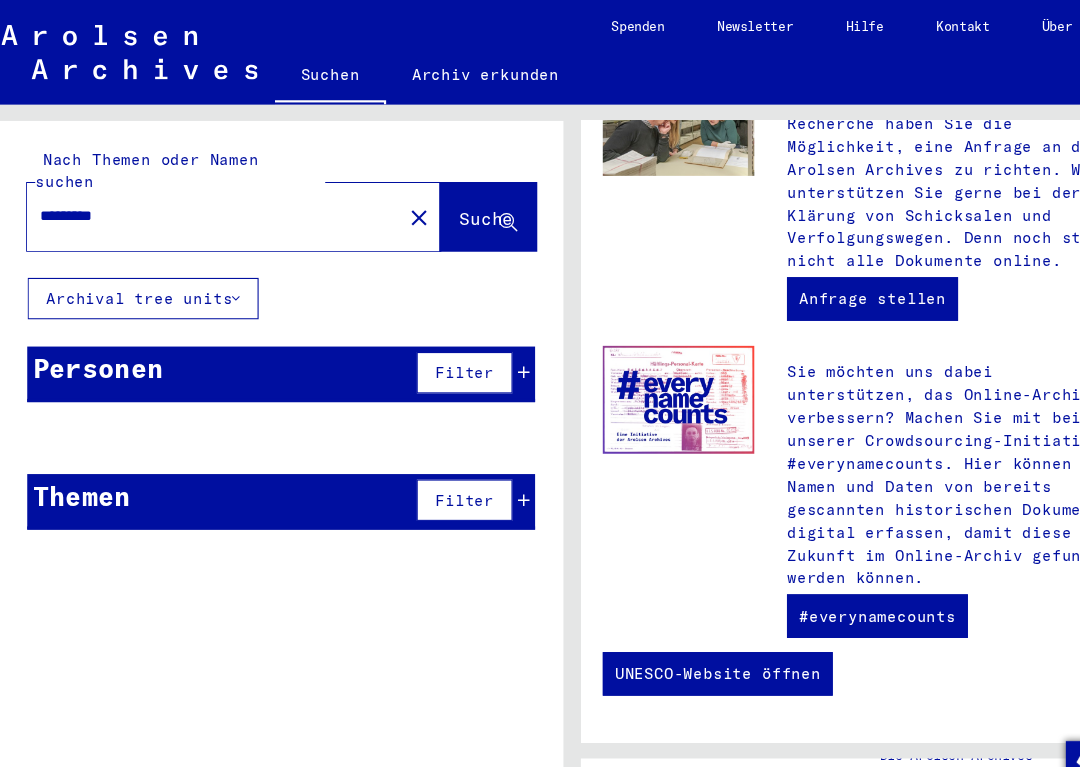 scroll, scrollTop: 0, scrollLeft: 0, axis: both 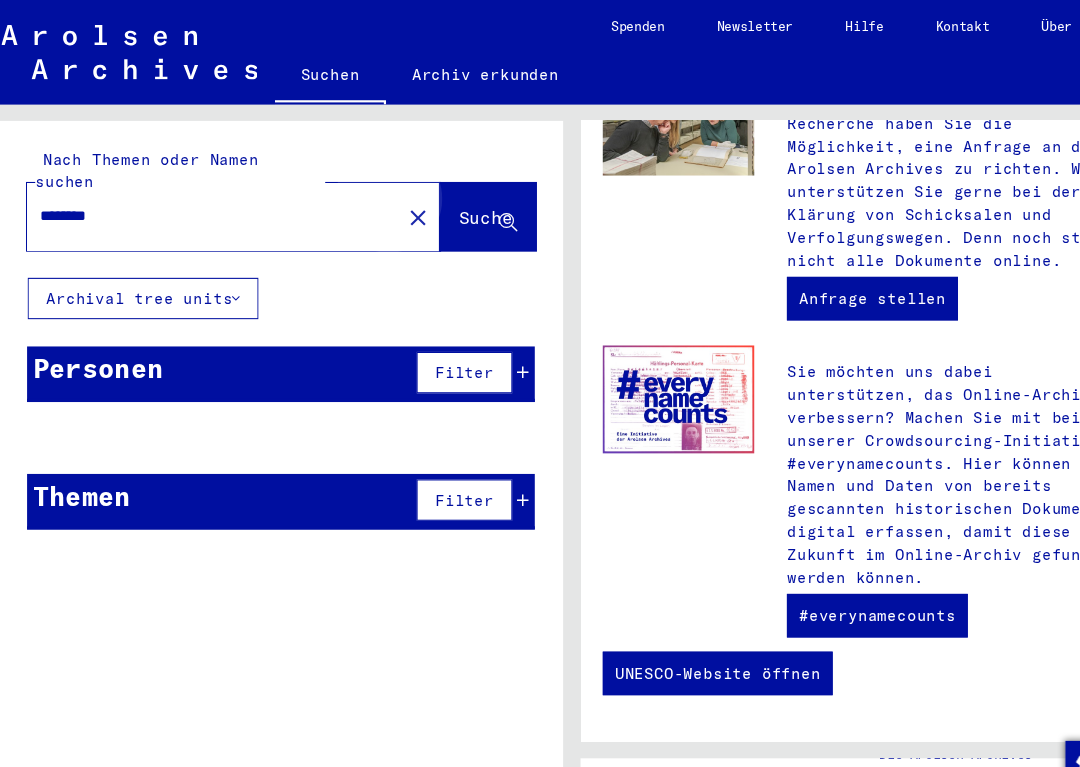 click on "Suche" 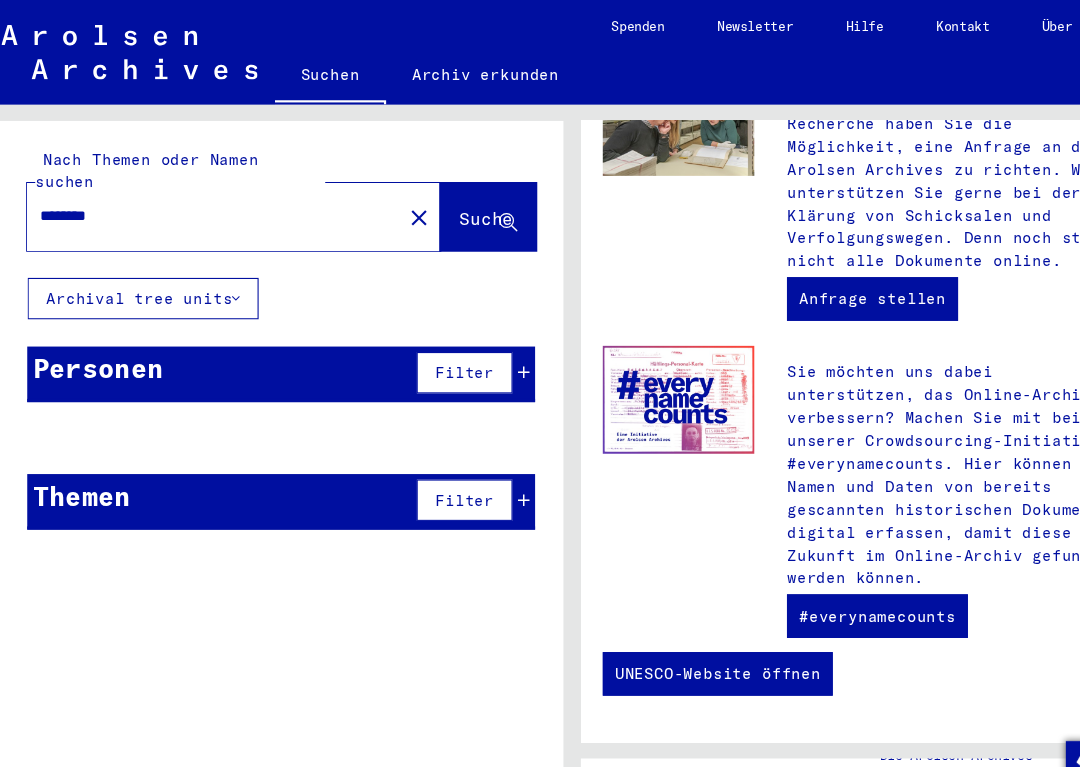 click on "Archival tree units" 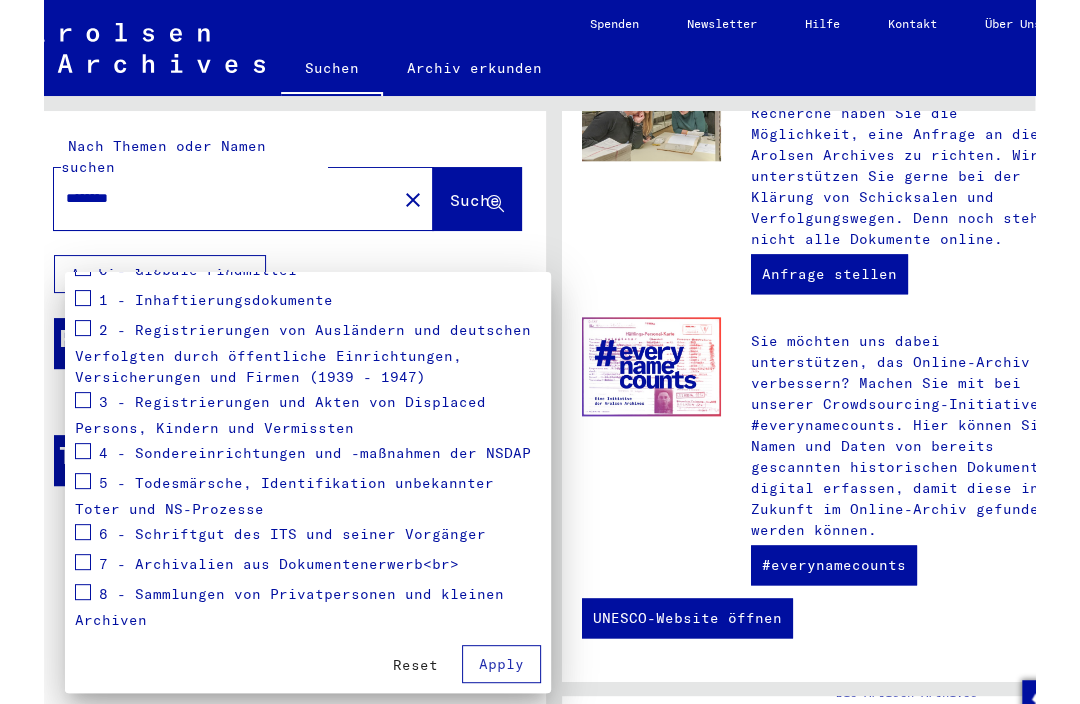 scroll, scrollTop: 287, scrollLeft: 0, axis: vertical 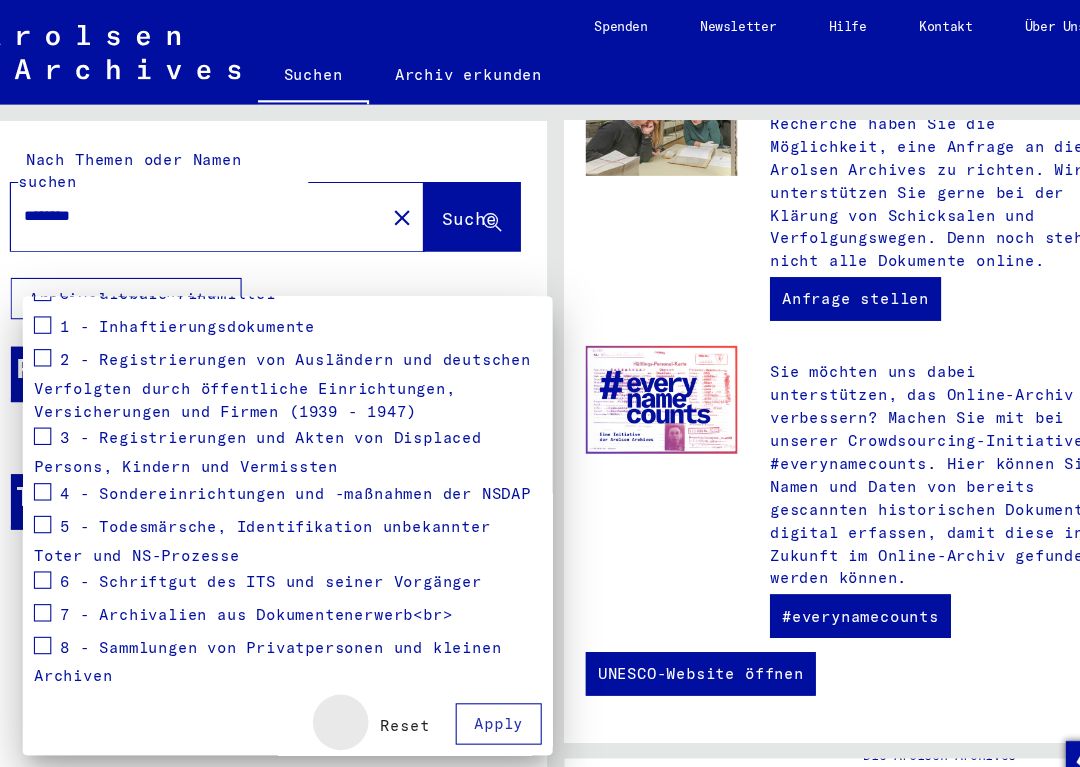 click on "Reset" at bounding box center (386, 665) 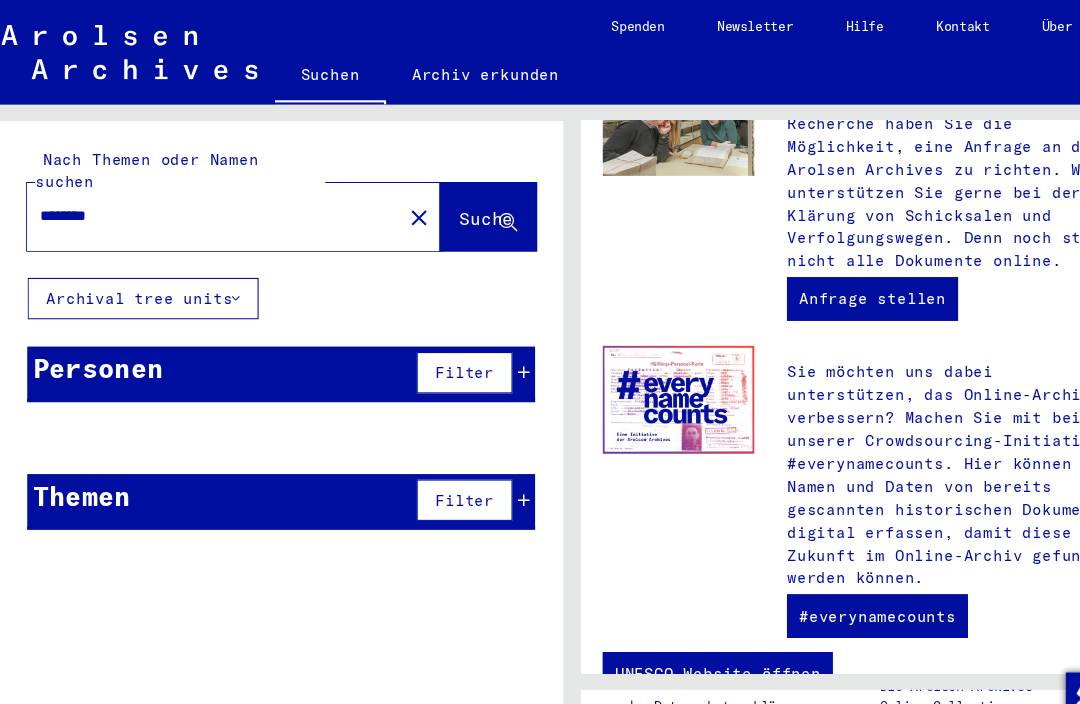 click on "Suche" 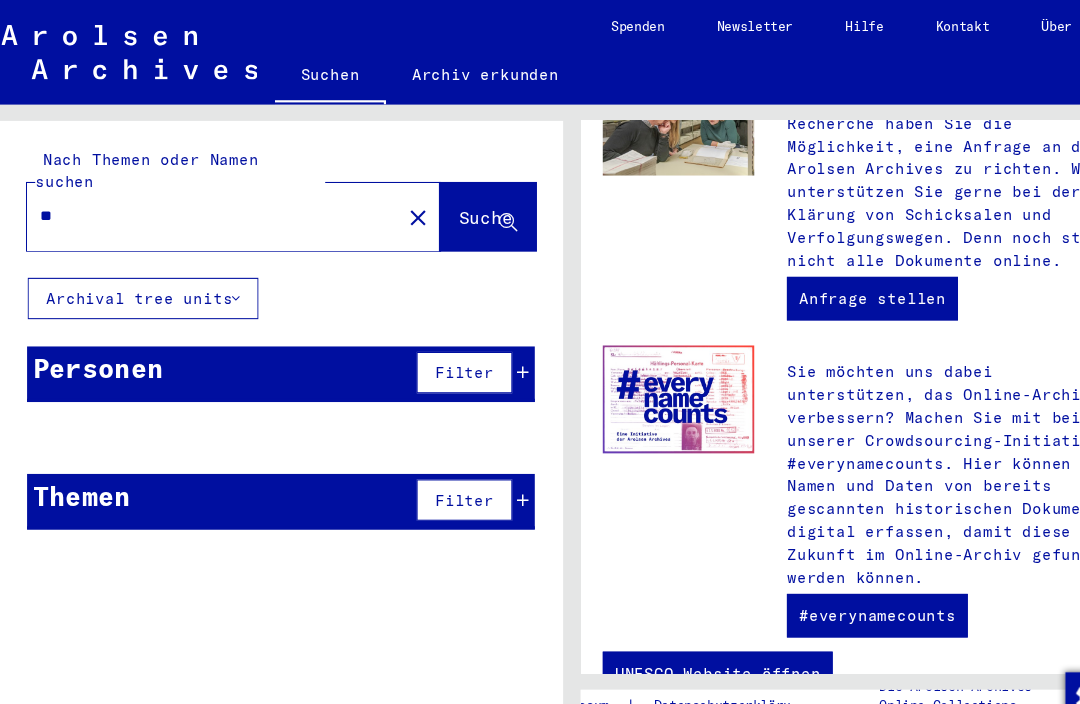 type on "*" 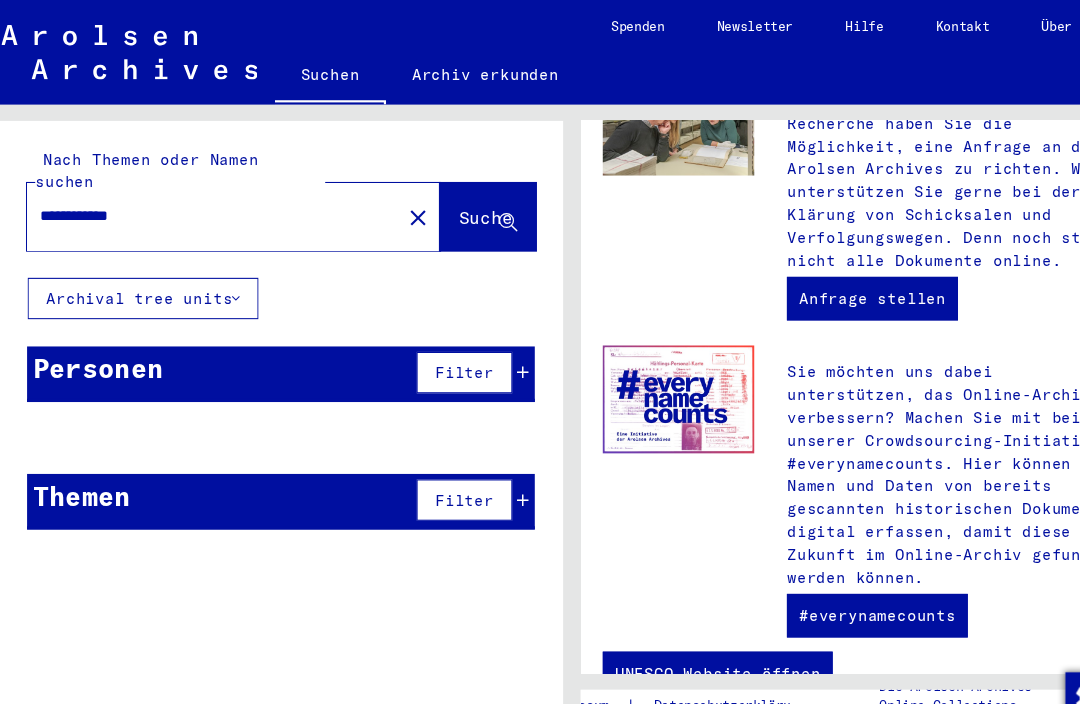 type on "**********" 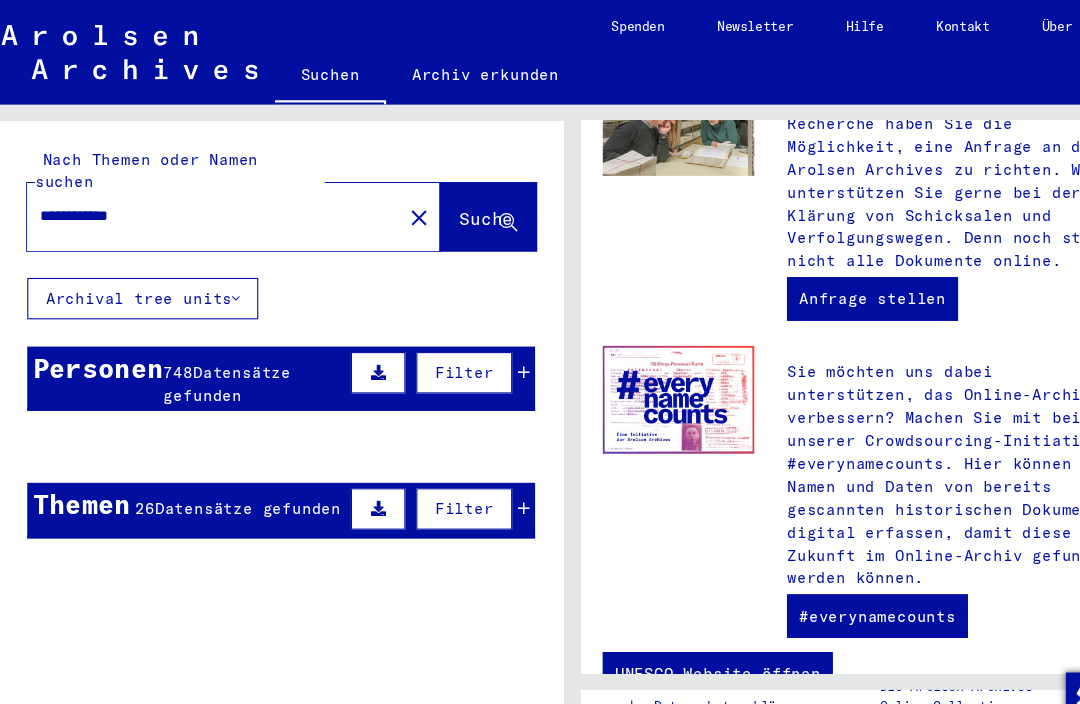 click on "Archival tree units" 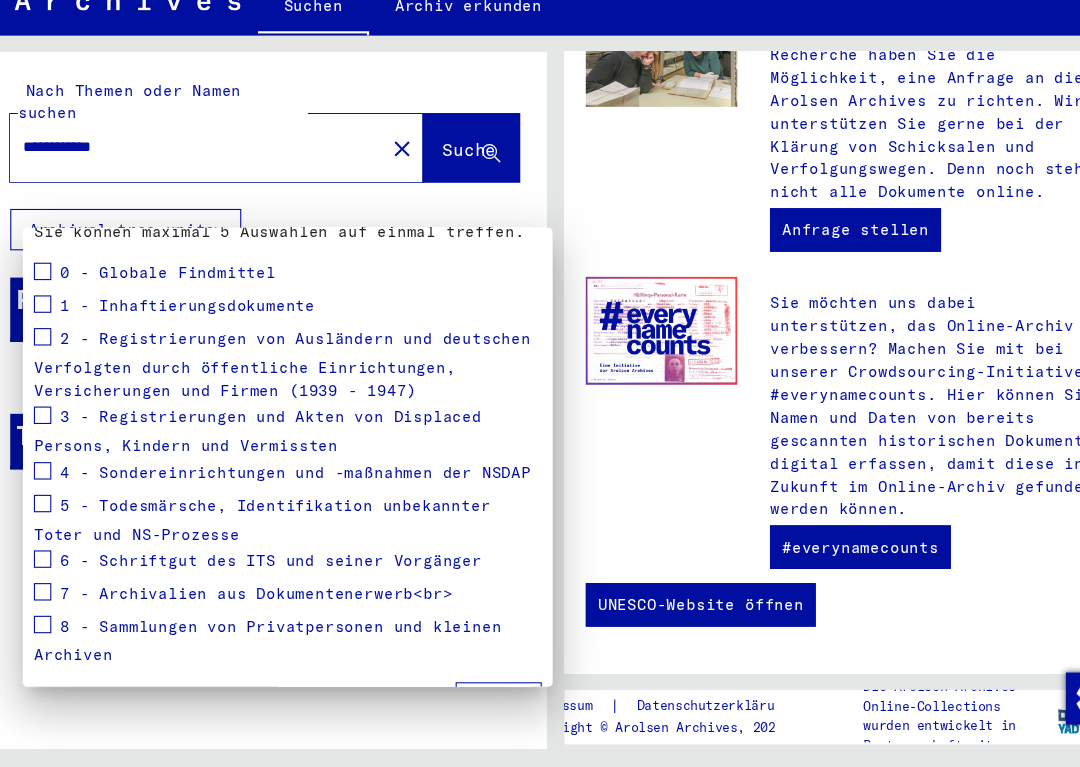 scroll, scrollTop: 244, scrollLeft: 0, axis: vertical 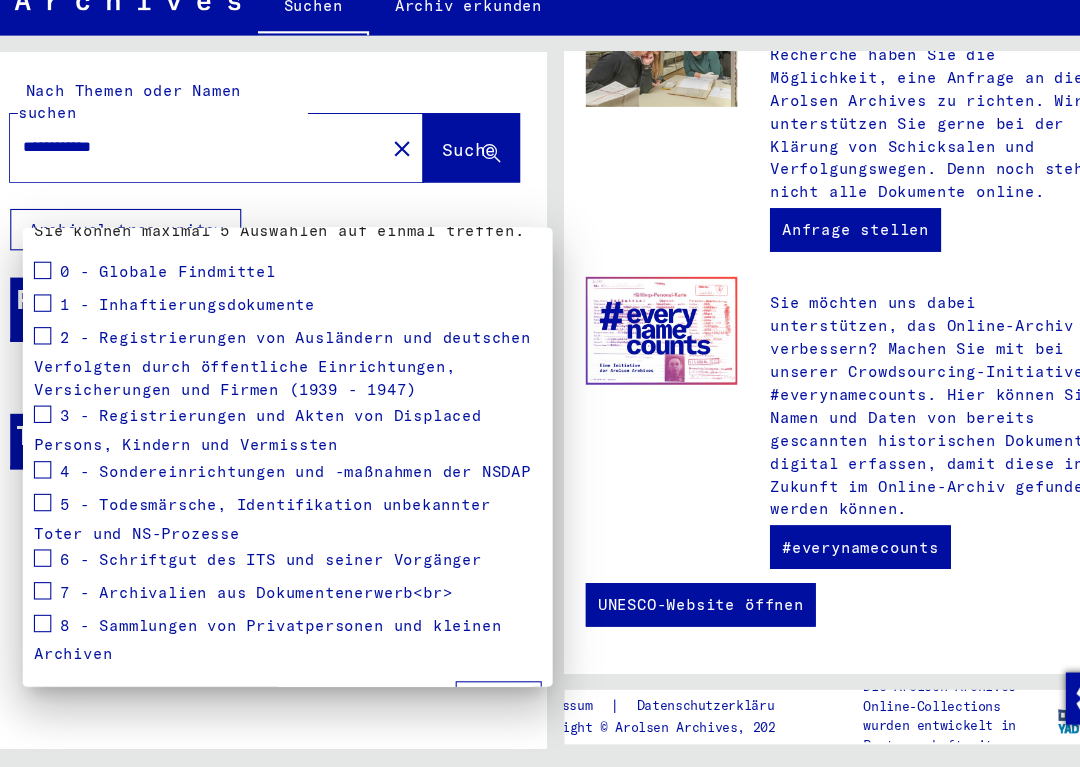 click at bounding box center [54, 374] 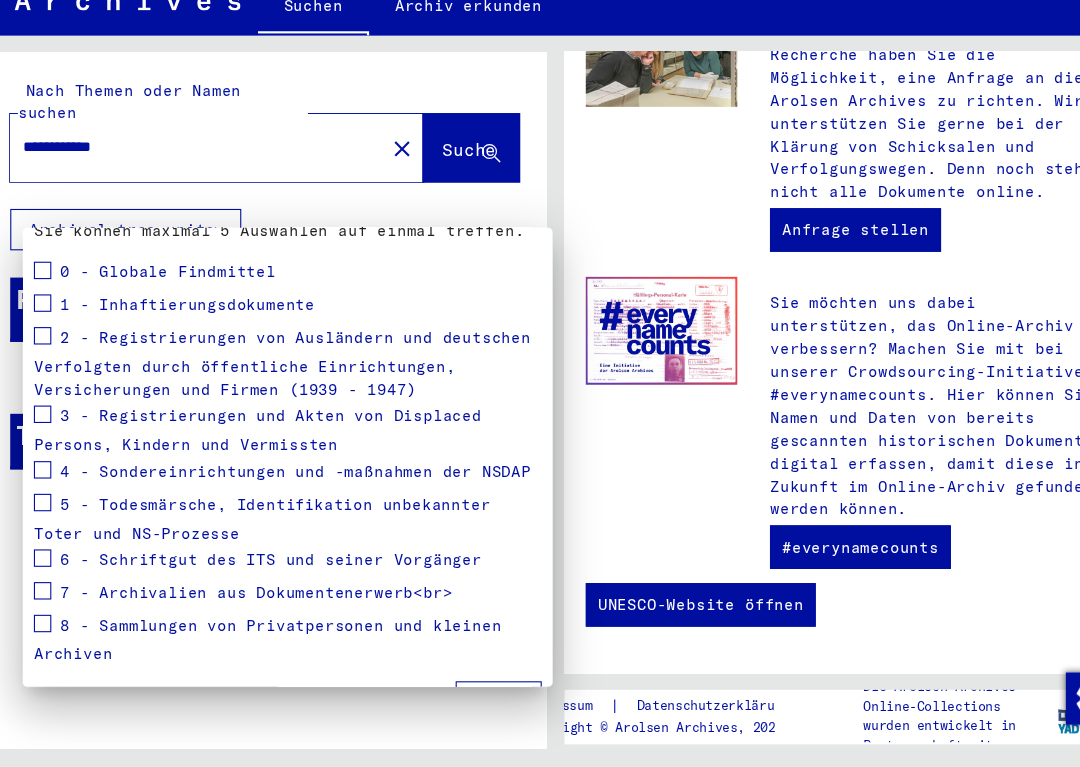 click on "8 - Sammlungen von Privatpersonen und kleinen Archiven" at bounding box center [260, 650] 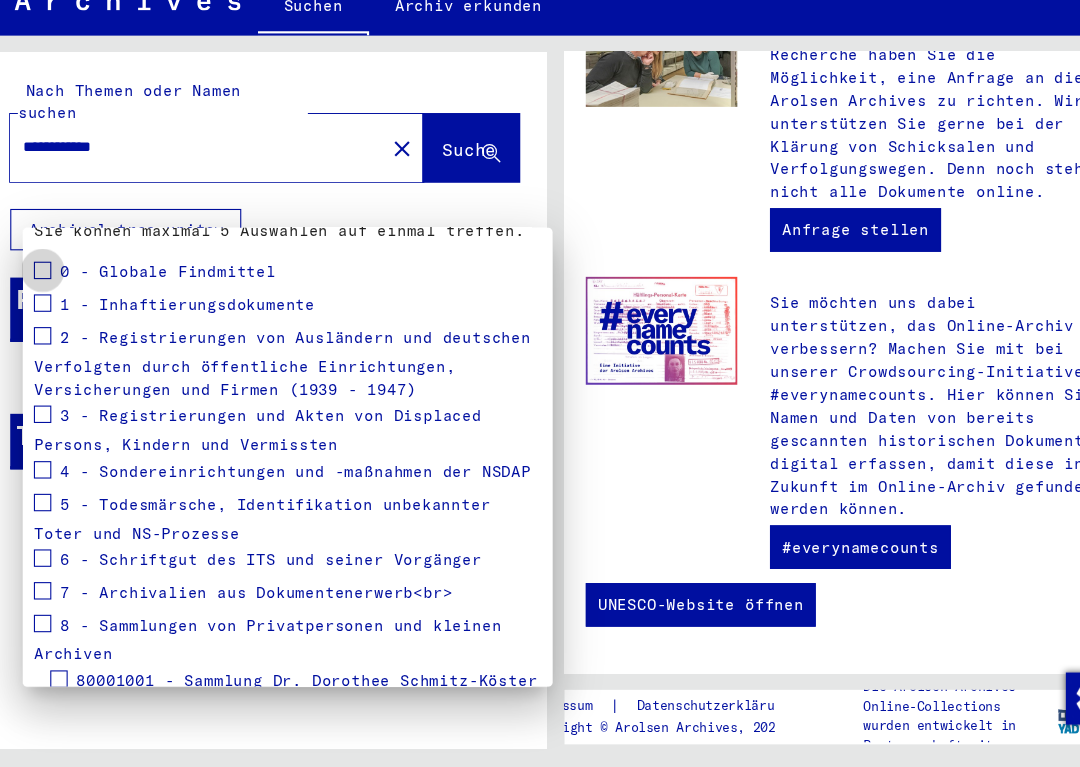 click at bounding box center (54, 311) 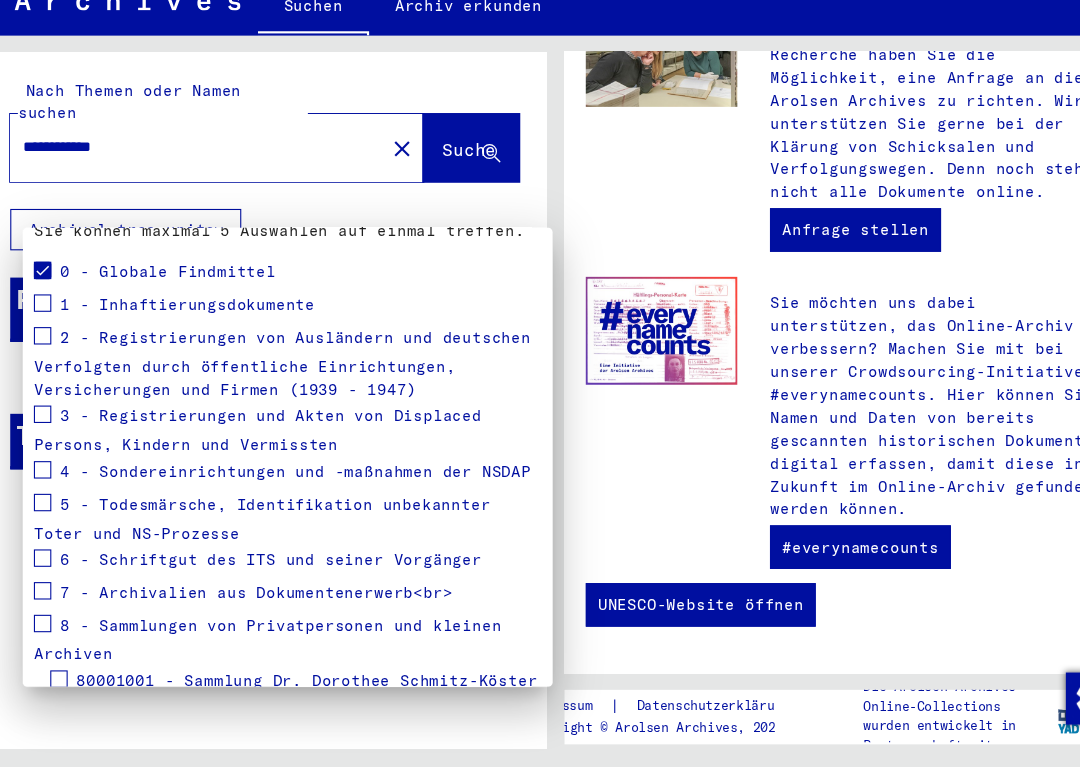 click at bounding box center (540, 383) 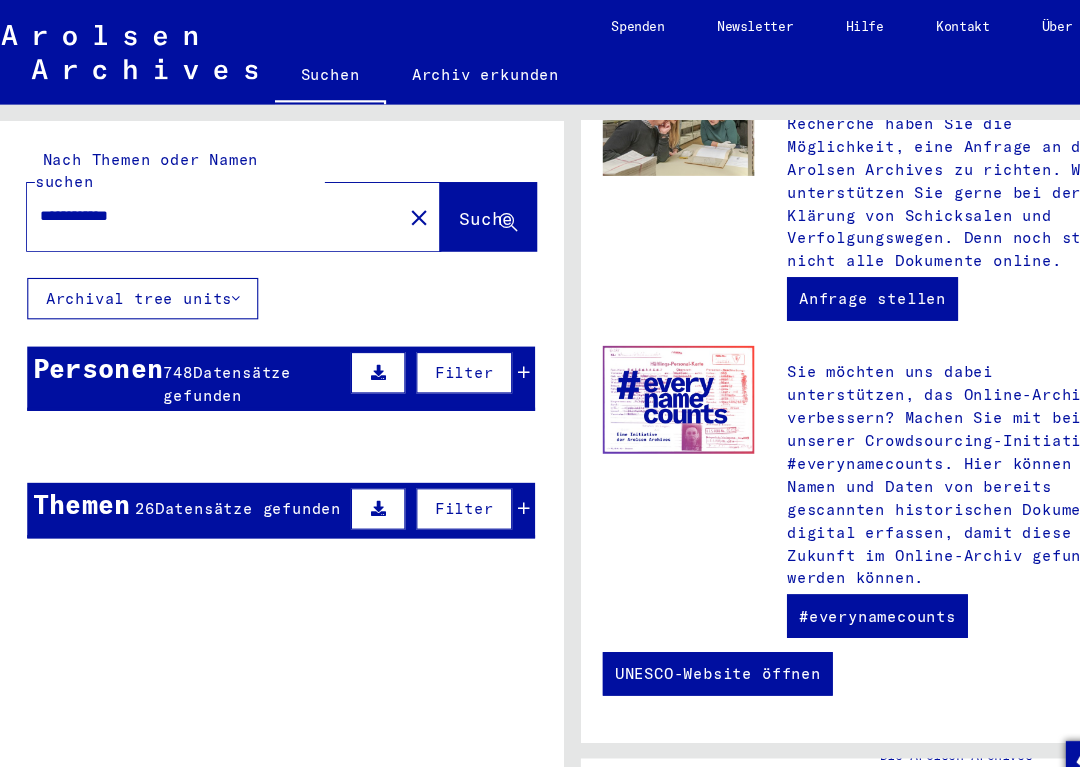 click at bounding box center (225, 507) 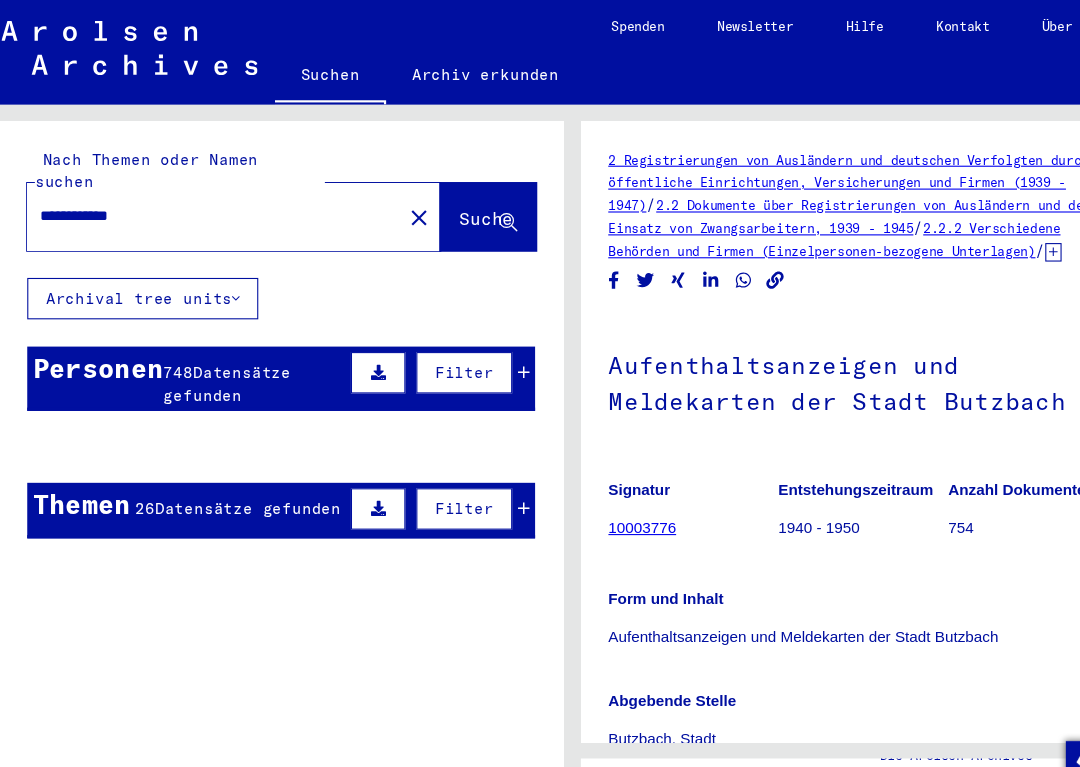 scroll, scrollTop: 0, scrollLeft: 0, axis: both 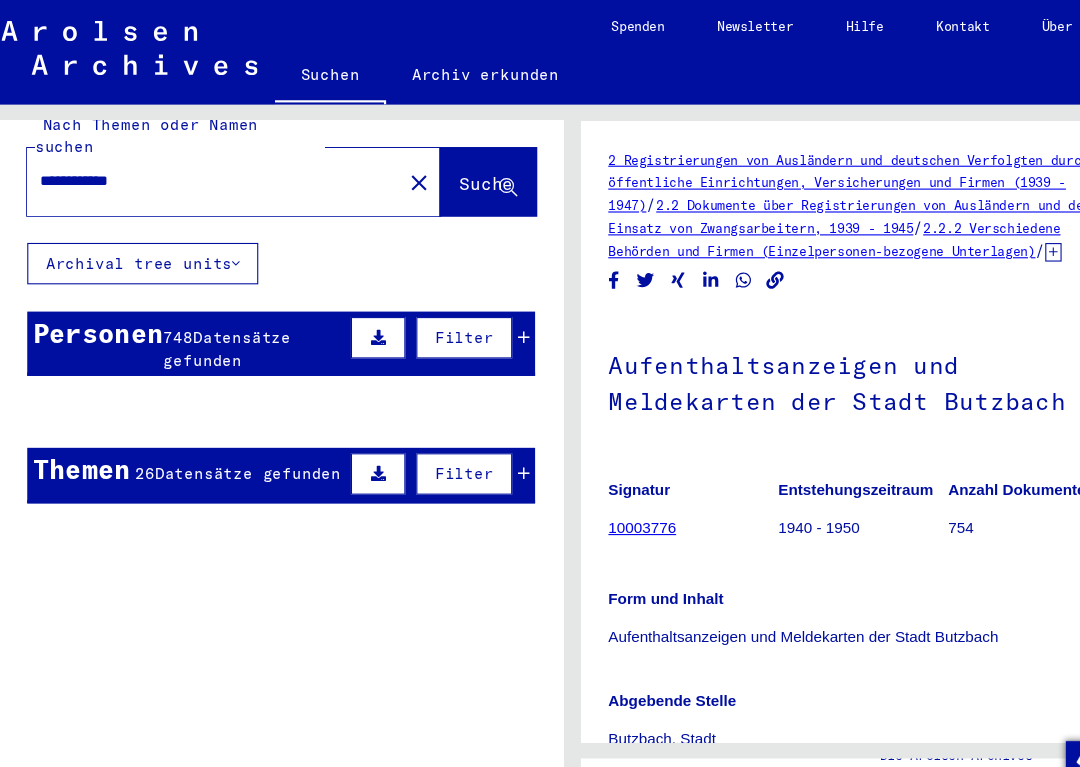 click at bounding box center (362, 435) 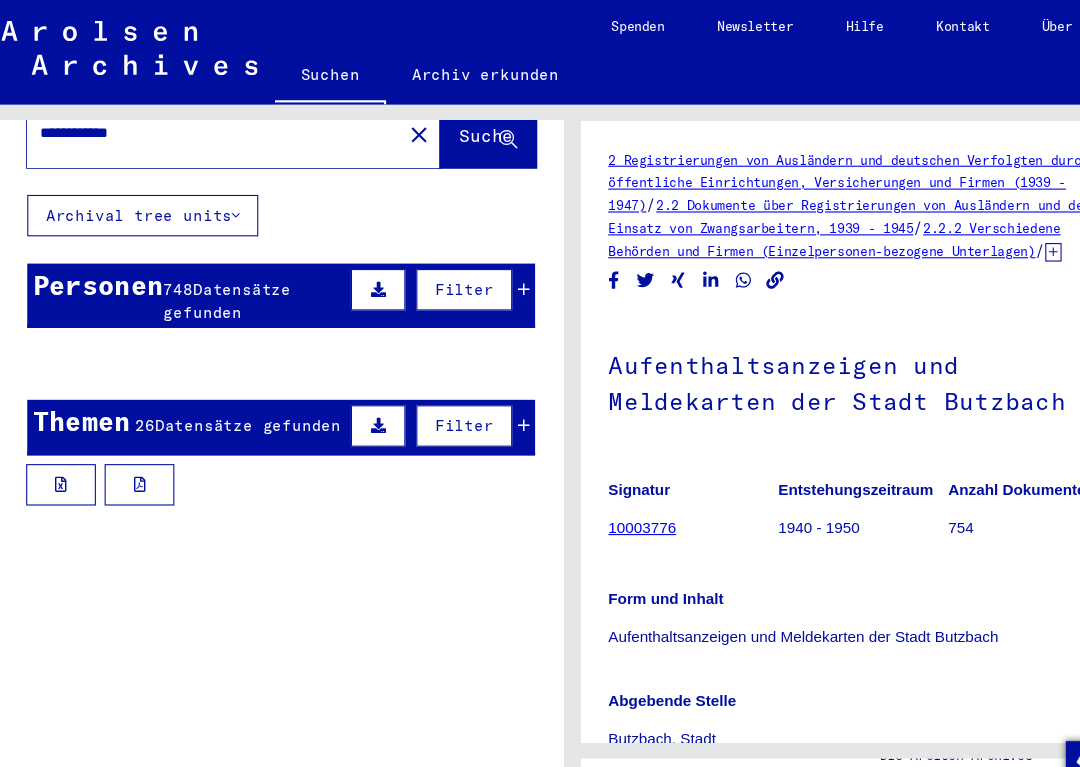 scroll, scrollTop: 84, scrollLeft: 0, axis: vertical 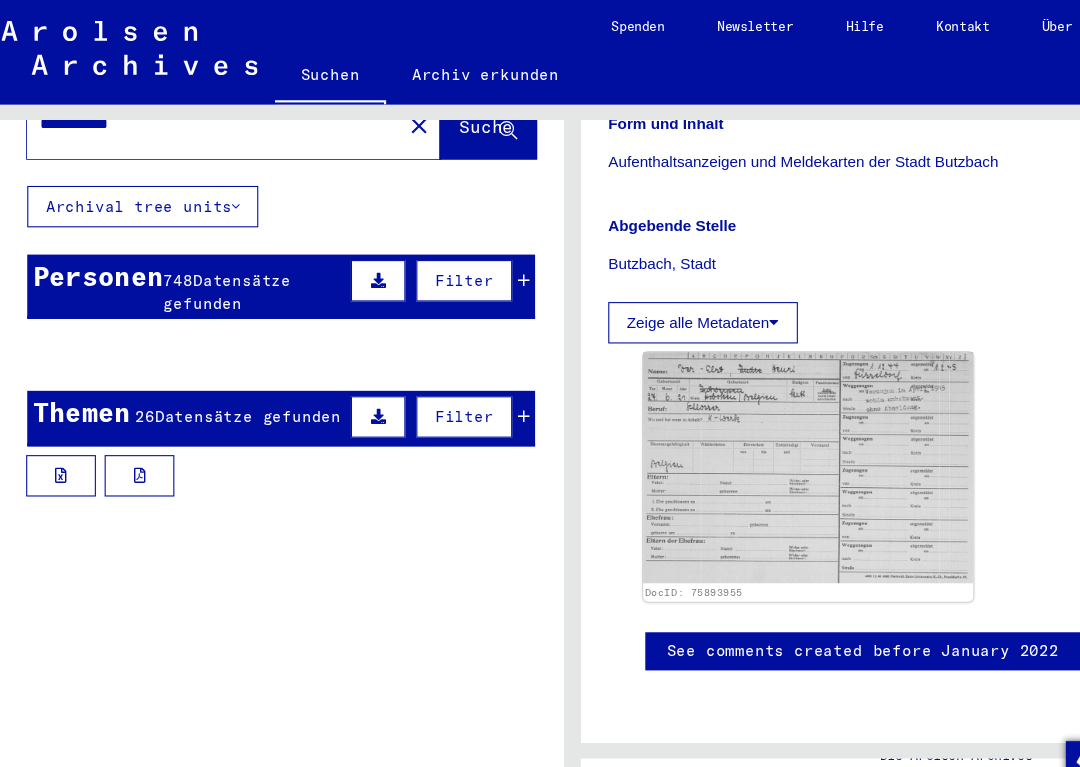 click 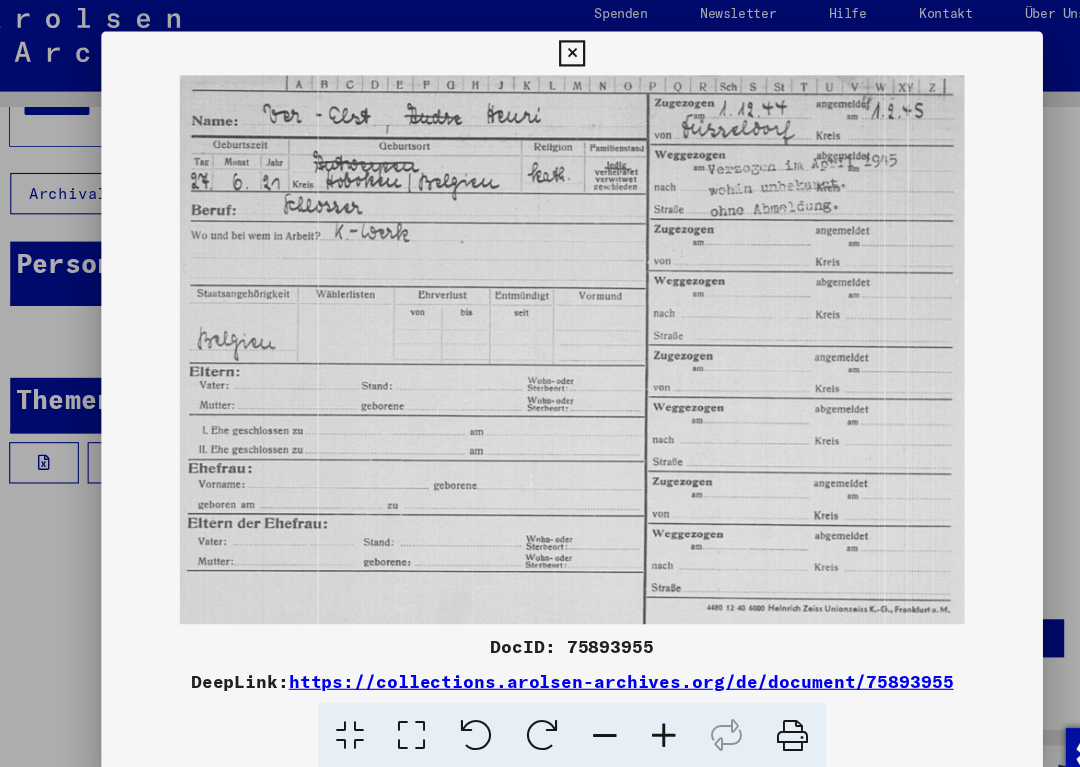 click at bounding box center [540, 383] 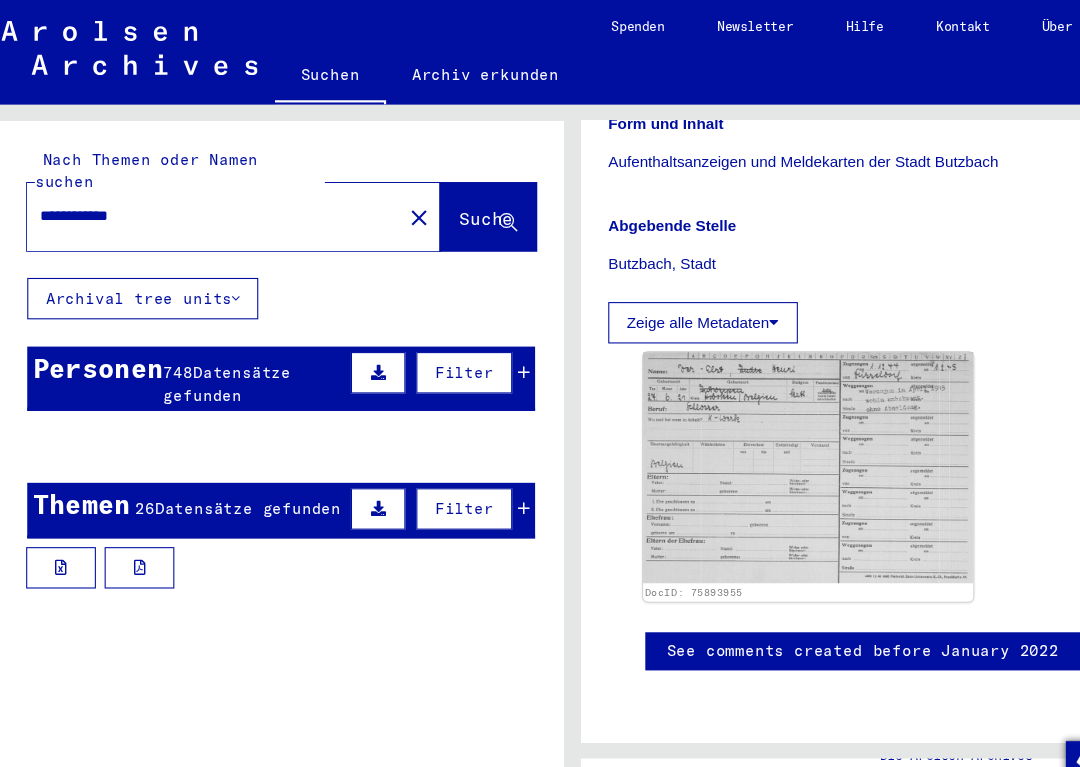 scroll, scrollTop: 0, scrollLeft: 0, axis: both 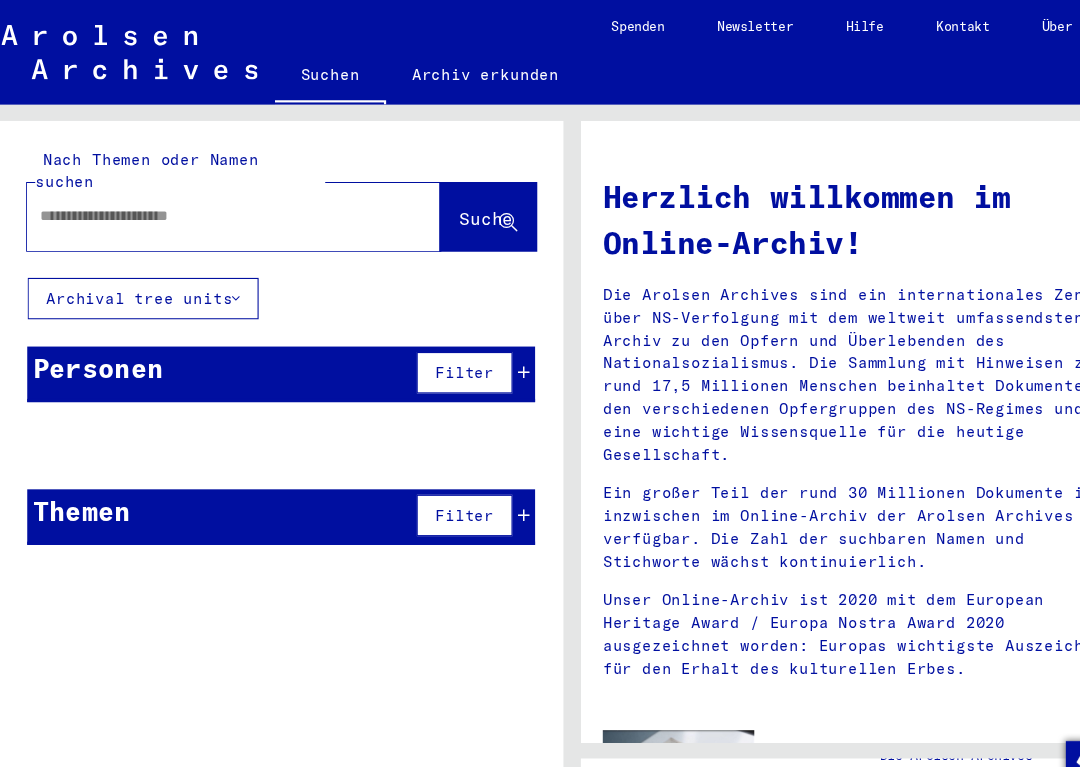 click at bounding box center (205, 198) 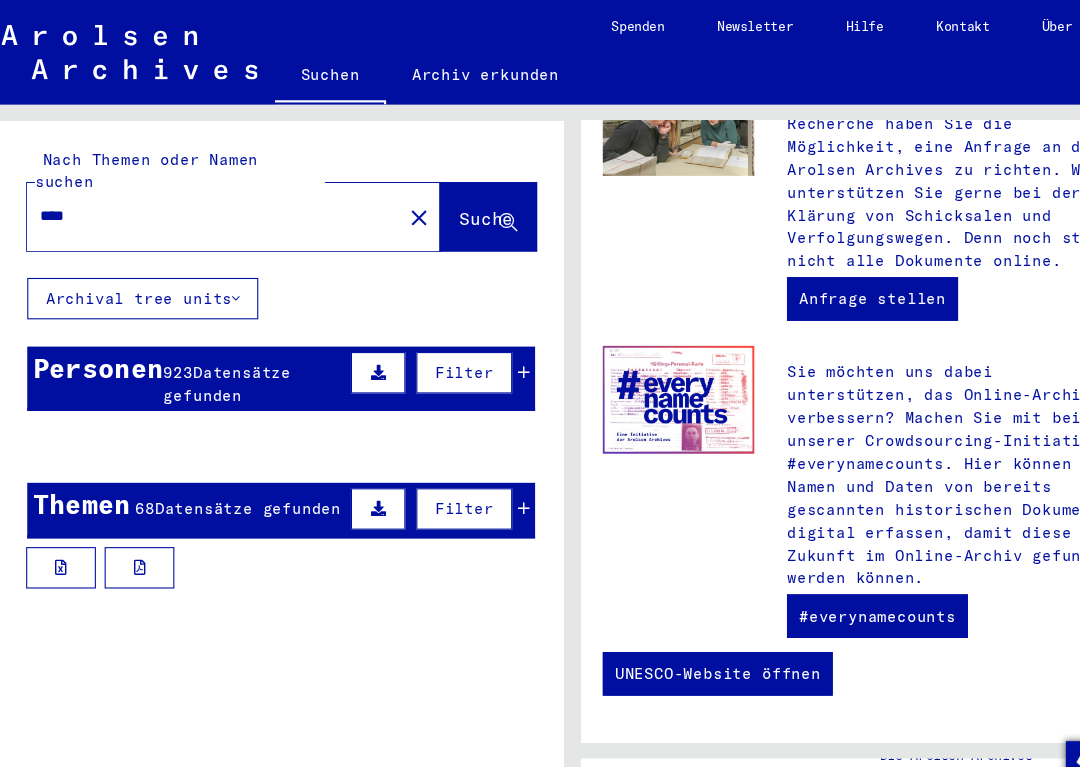scroll, scrollTop: 995, scrollLeft: 0, axis: vertical 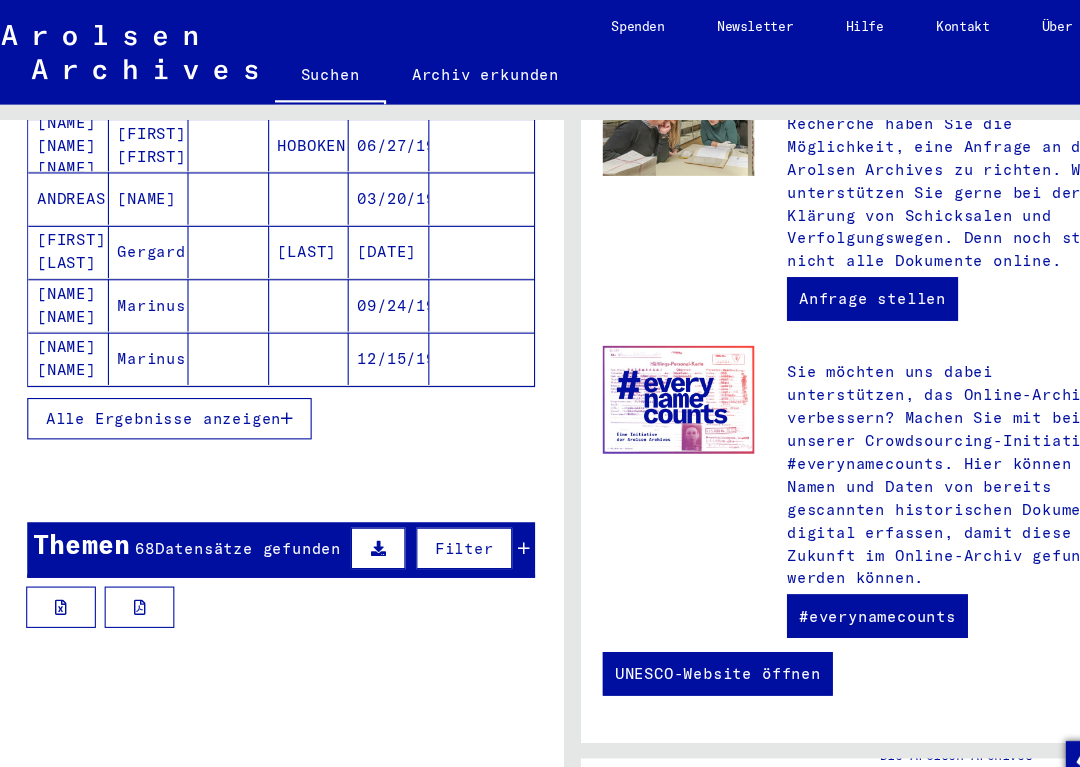 click on "Signature" at bounding box center [101, 601] 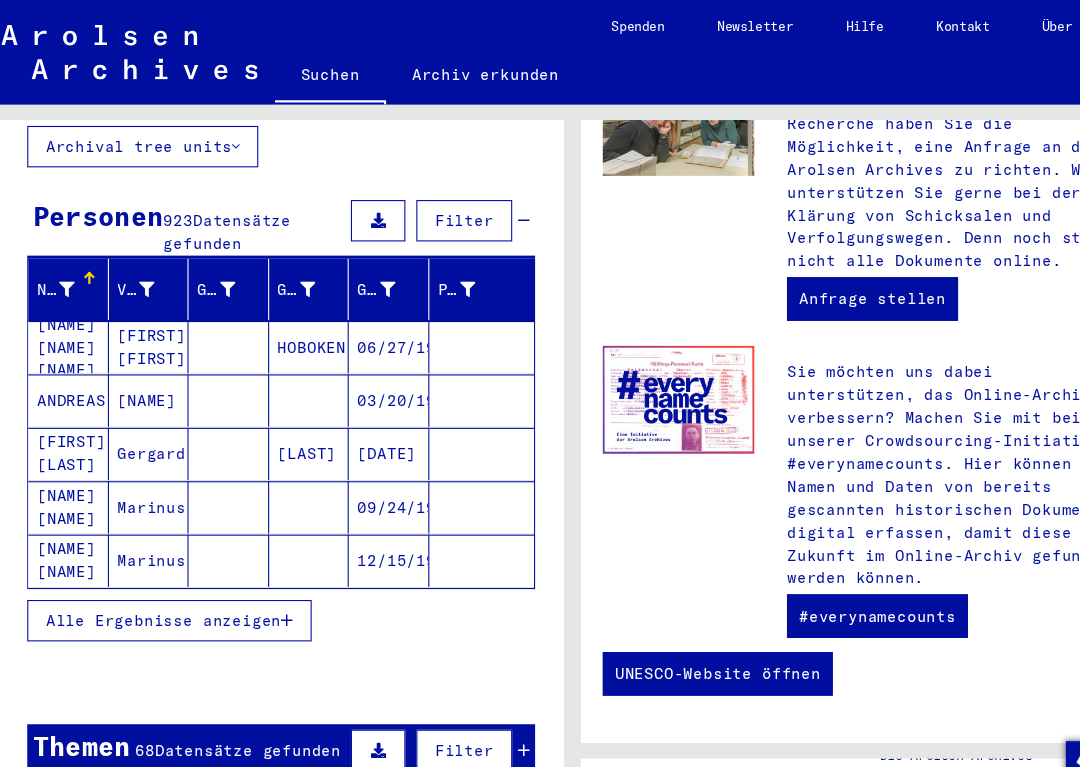 click on "Alle Ergebnisse anzeigen" at bounding box center [170, 570] 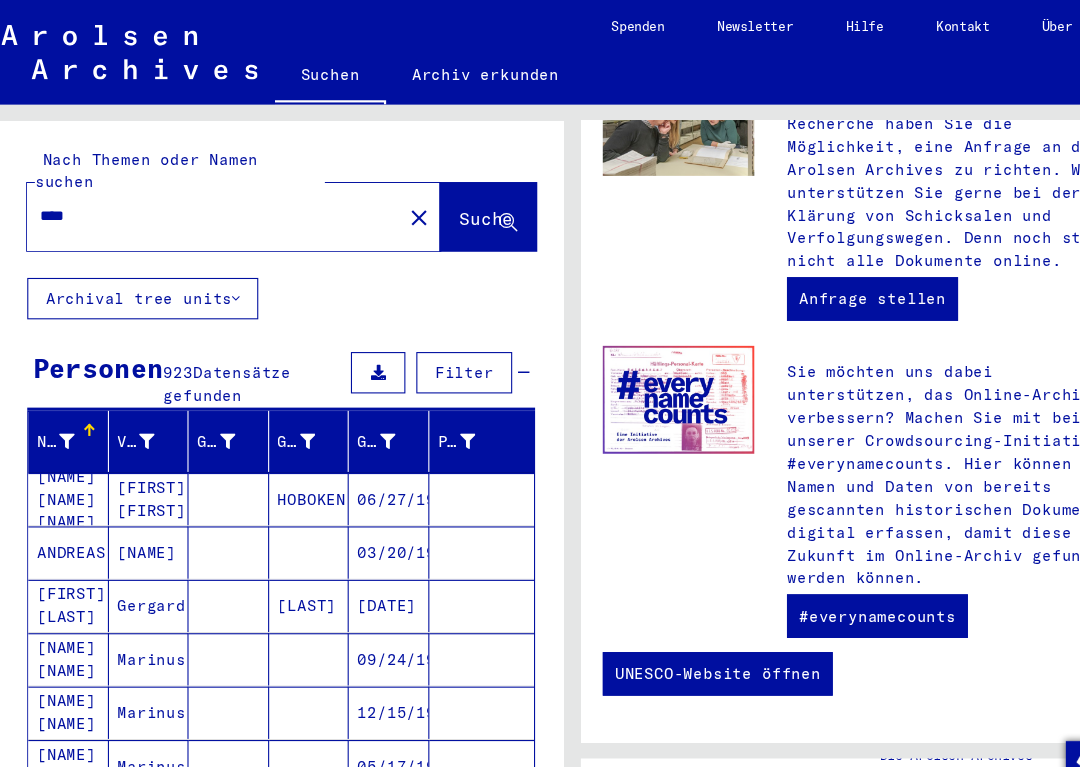 scroll, scrollTop: 0, scrollLeft: 0, axis: both 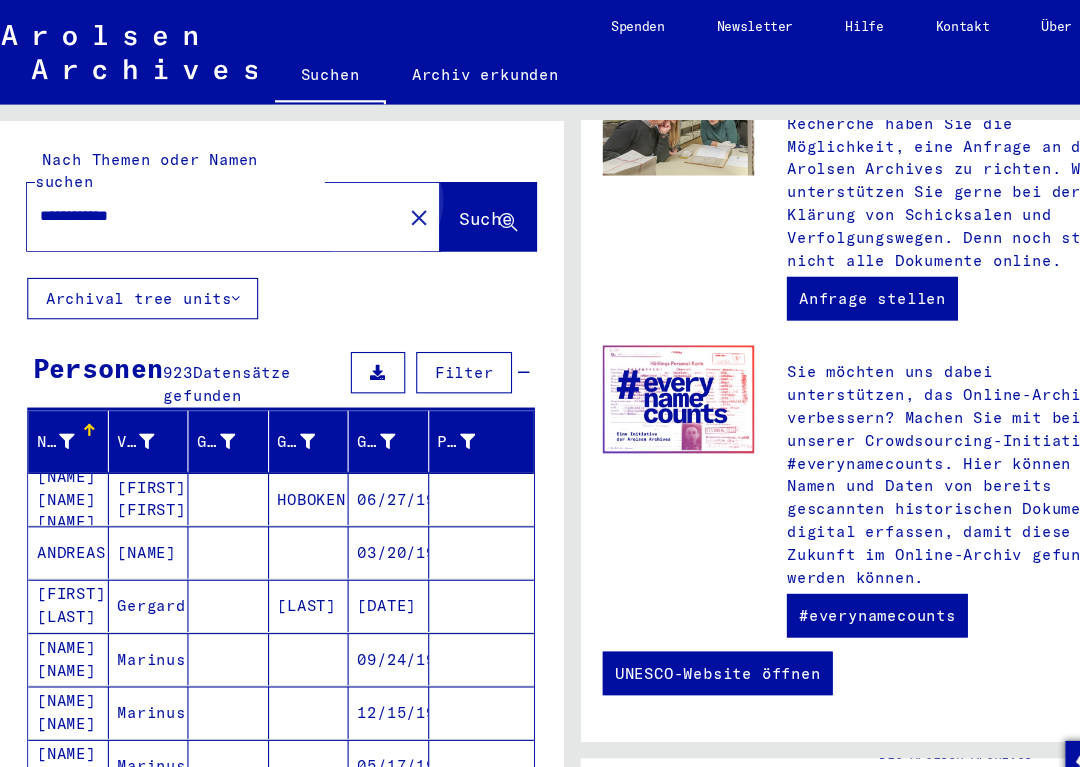 click on "Suche" 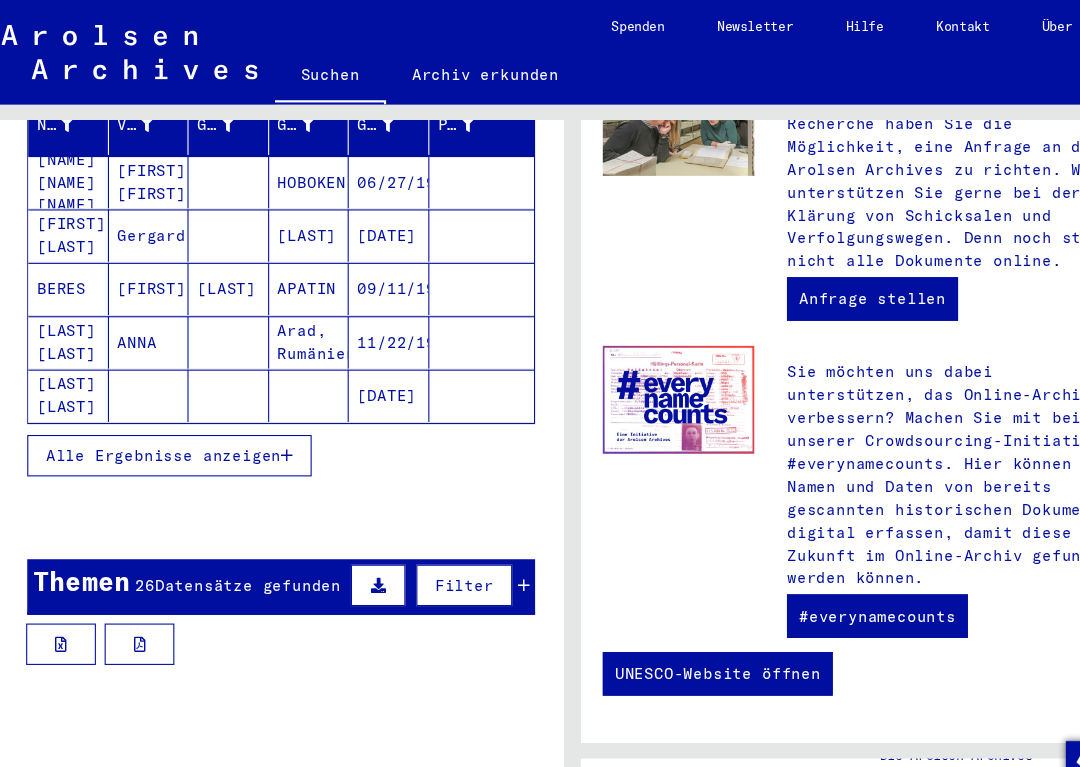 scroll, scrollTop: 300, scrollLeft: 0, axis: vertical 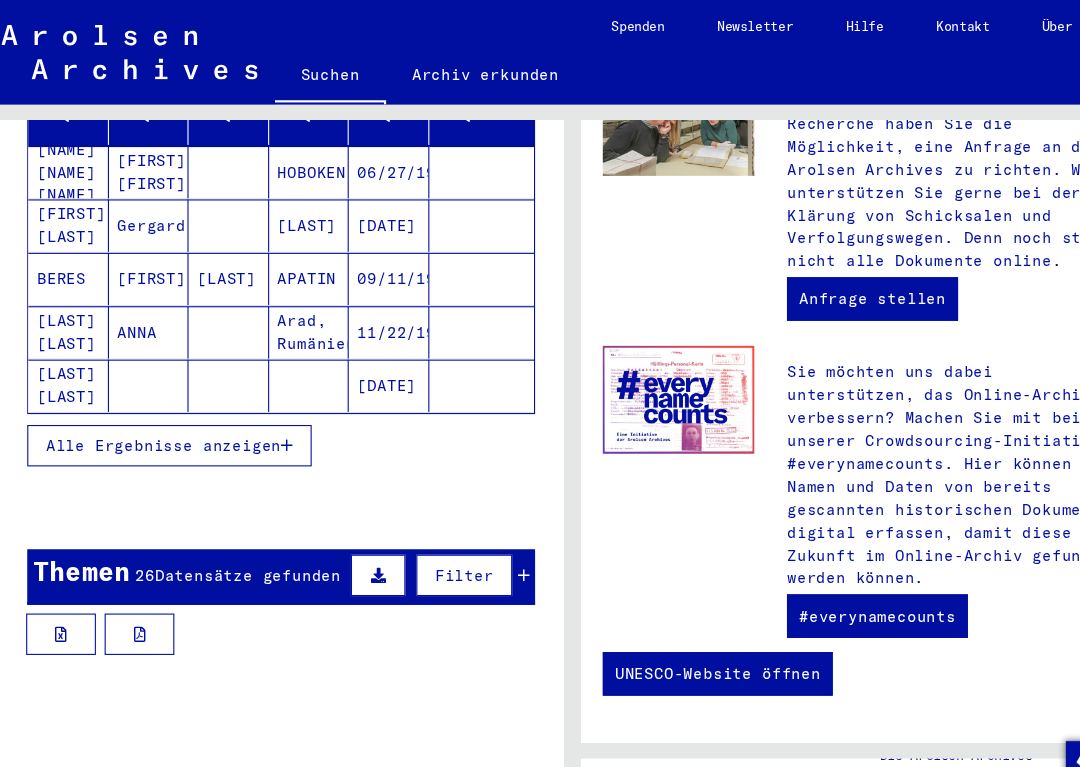 click on "Alle Ergebnisse anzeigen" at bounding box center [165, 409] 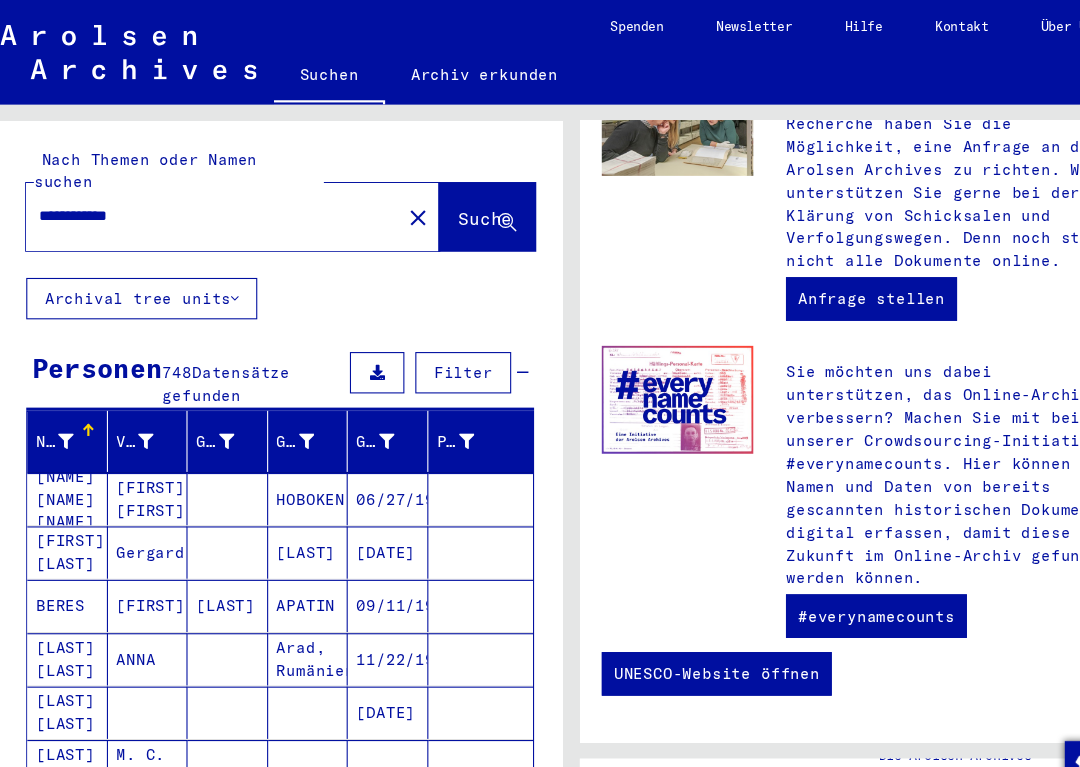scroll, scrollTop: 0, scrollLeft: 0, axis: both 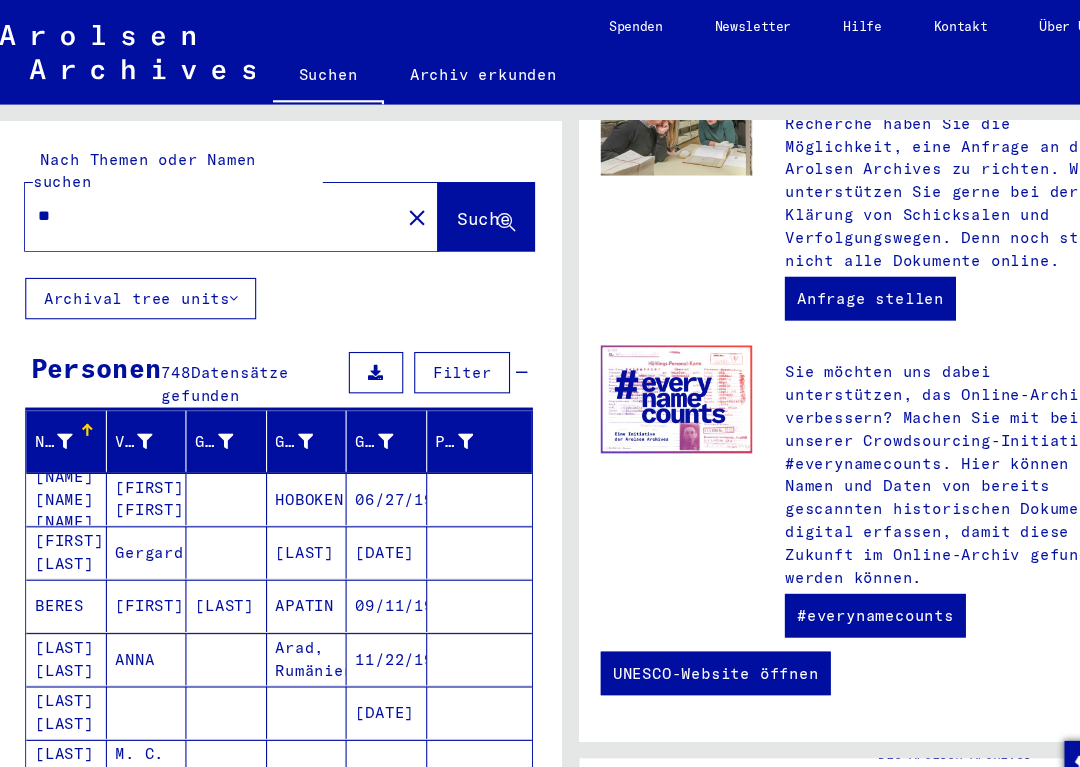 type on "*" 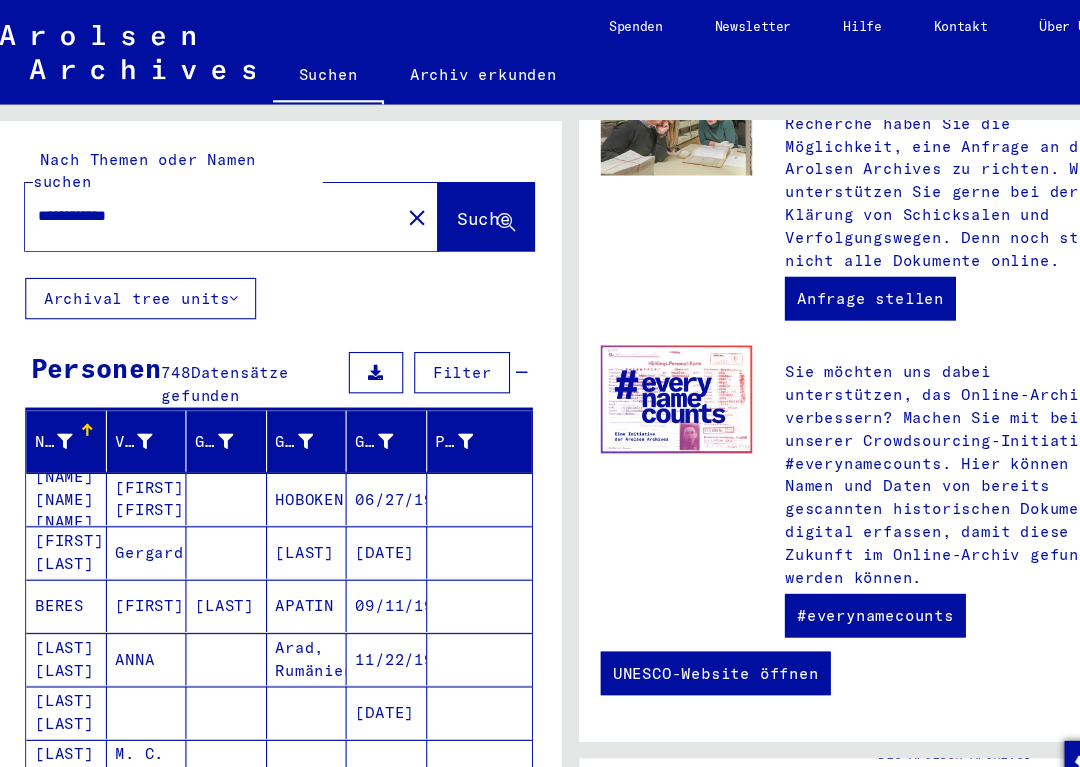 type on "**********" 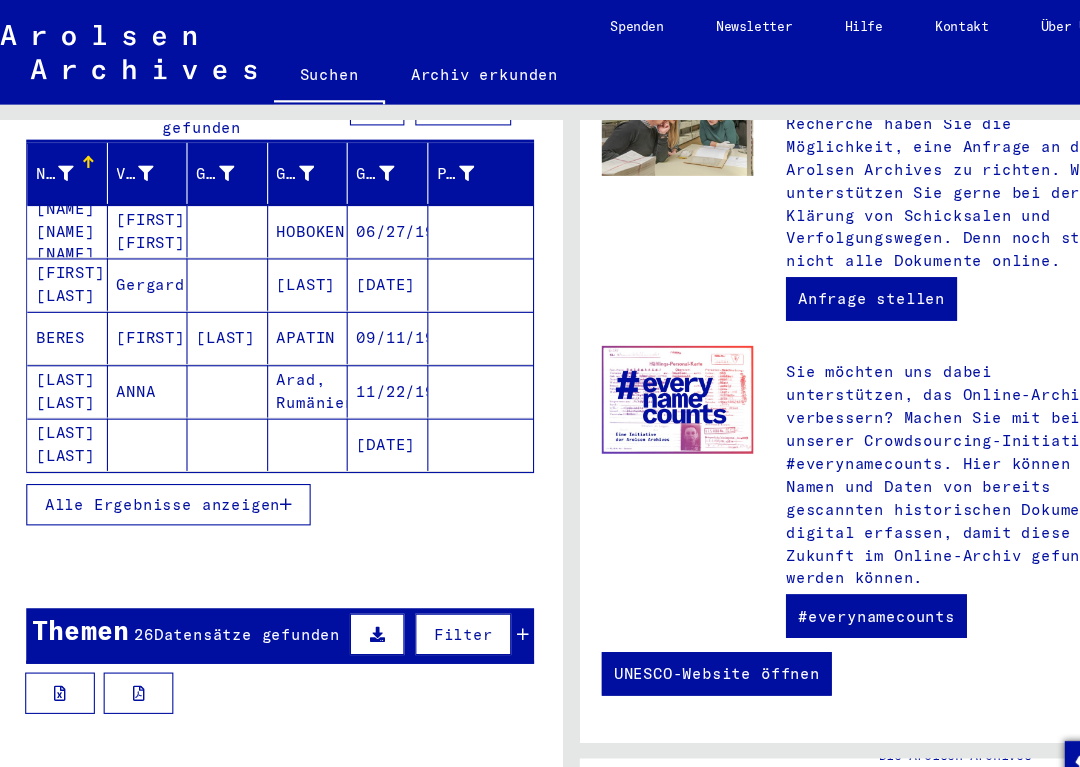 scroll, scrollTop: 247, scrollLeft: 0, axis: vertical 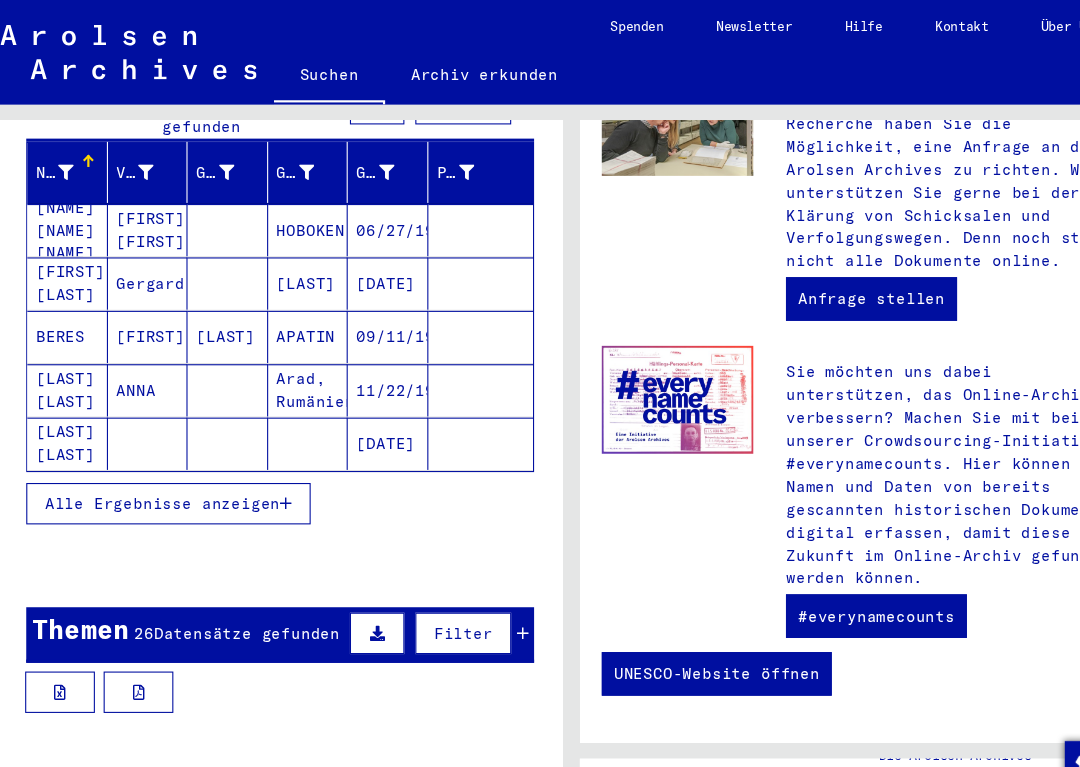click on "Alle Ergebnisse anzeigen" at bounding box center [170, 462] 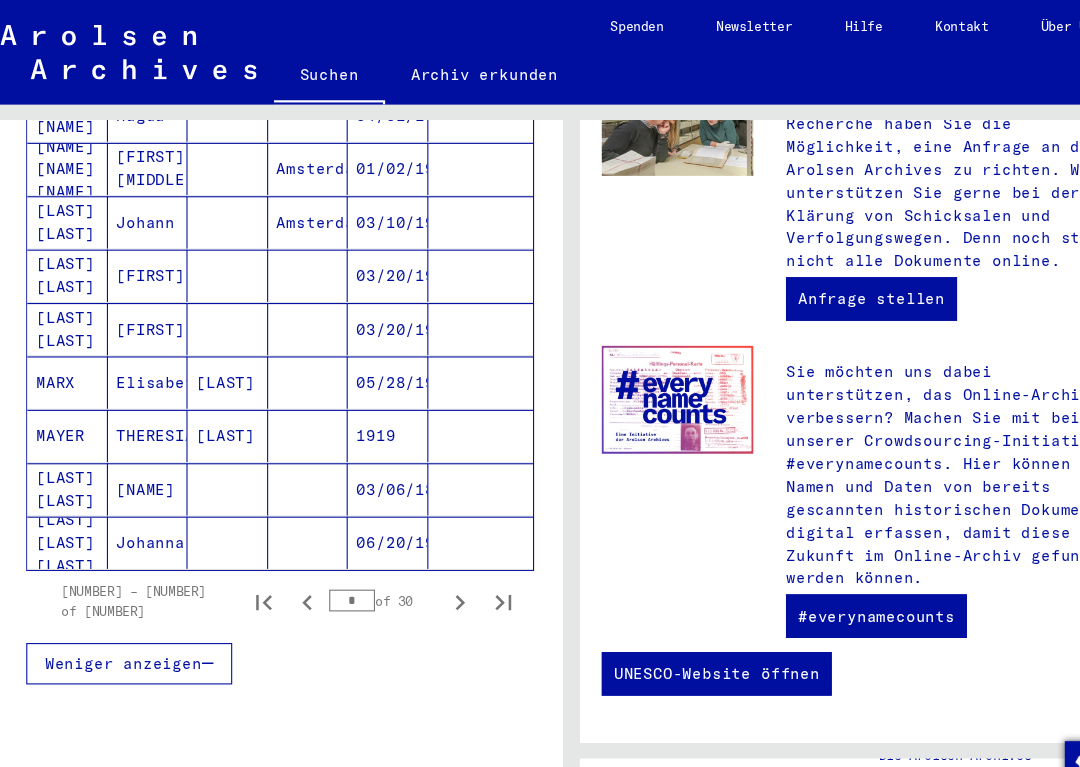 scroll, scrollTop: 1137, scrollLeft: 0, axis: vertical 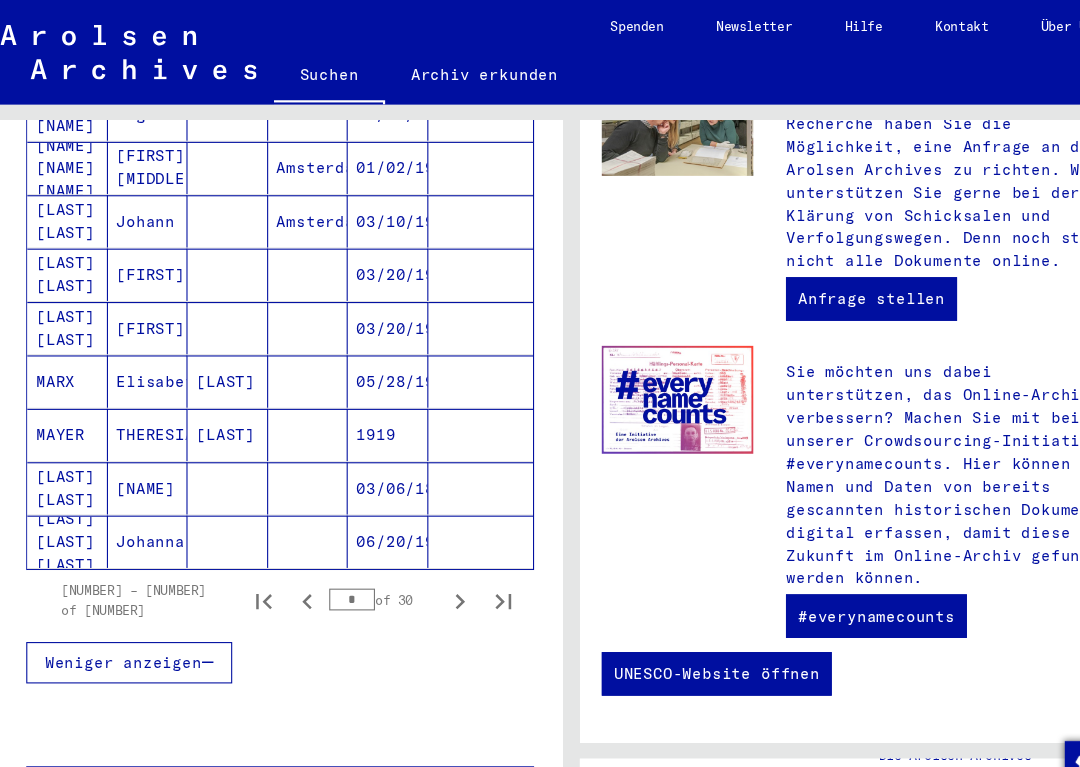 click 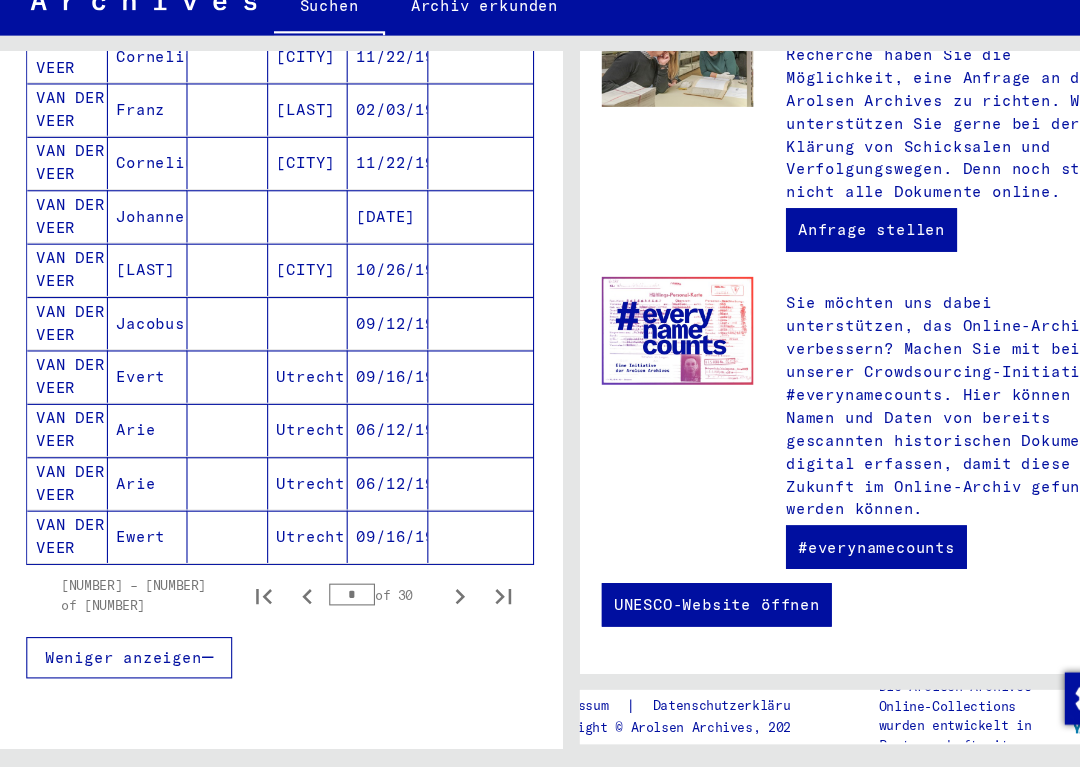 scroll, scrollTop: 1088, scrollLeft: 0, axis: vertical 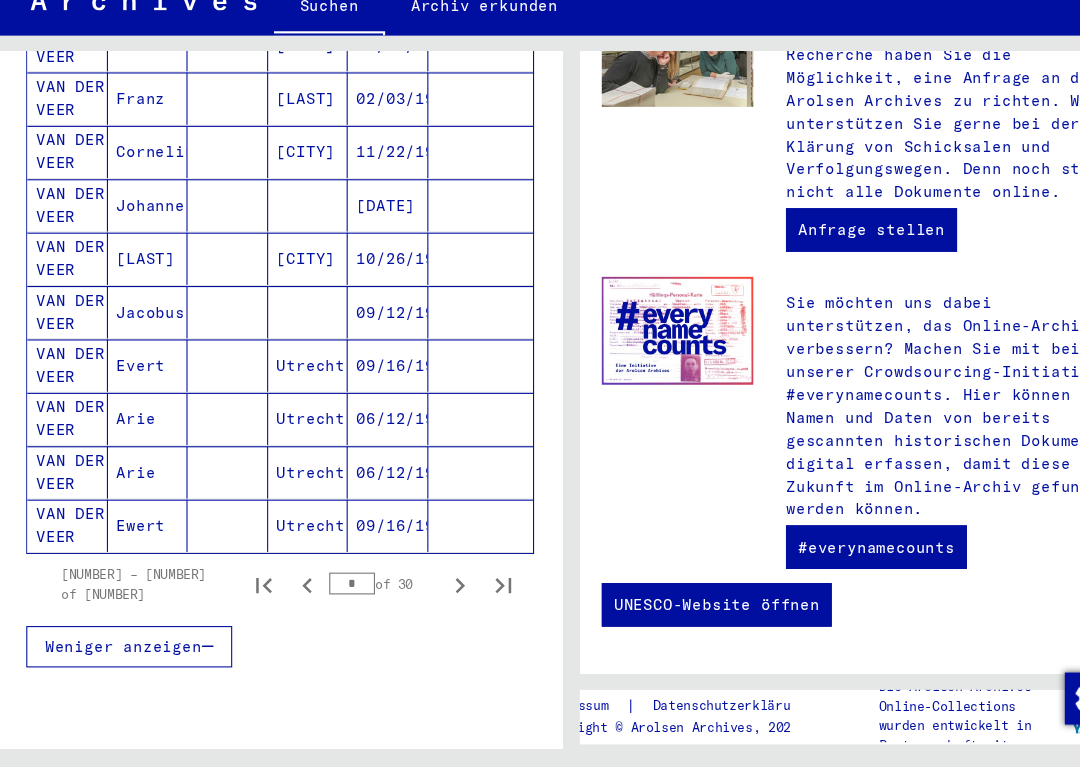 click 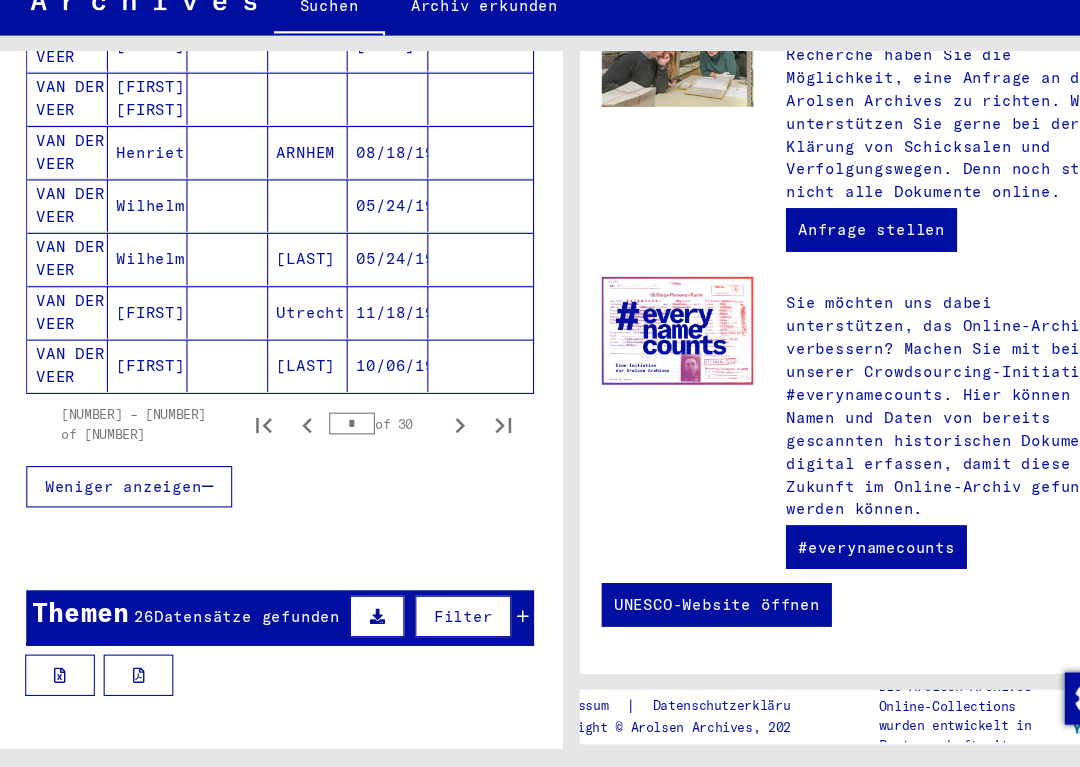 scroll, scrollTop: 1237, scrollLeft: 0, axis: vertical 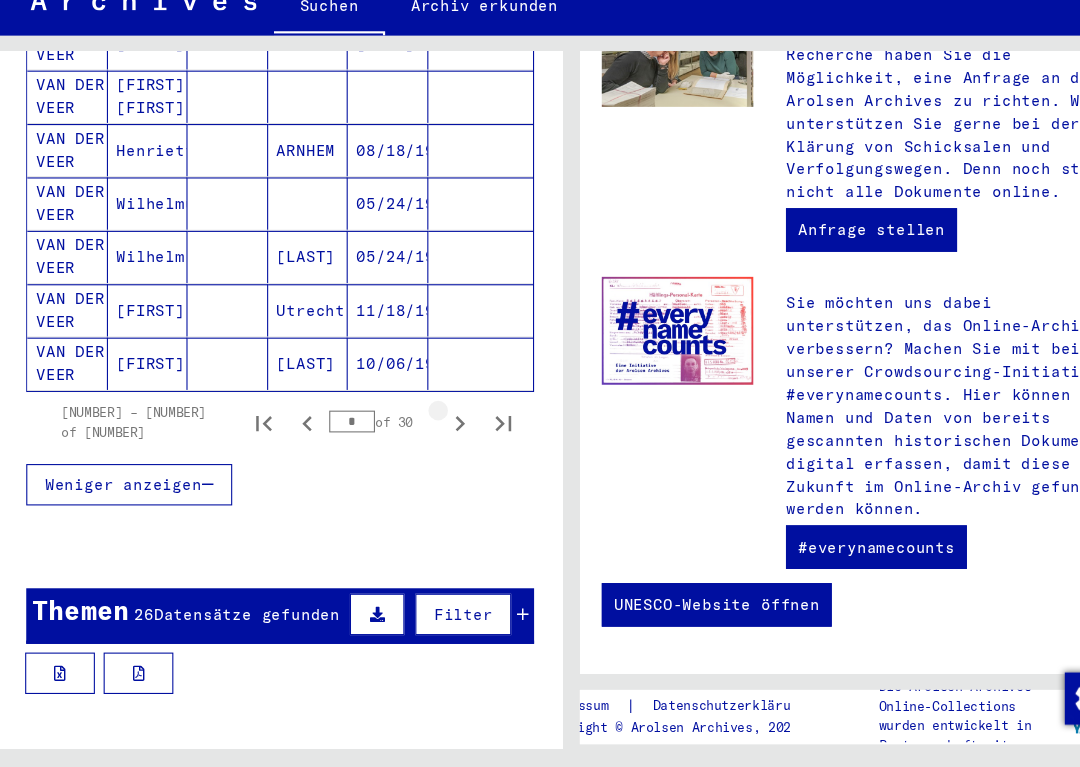click 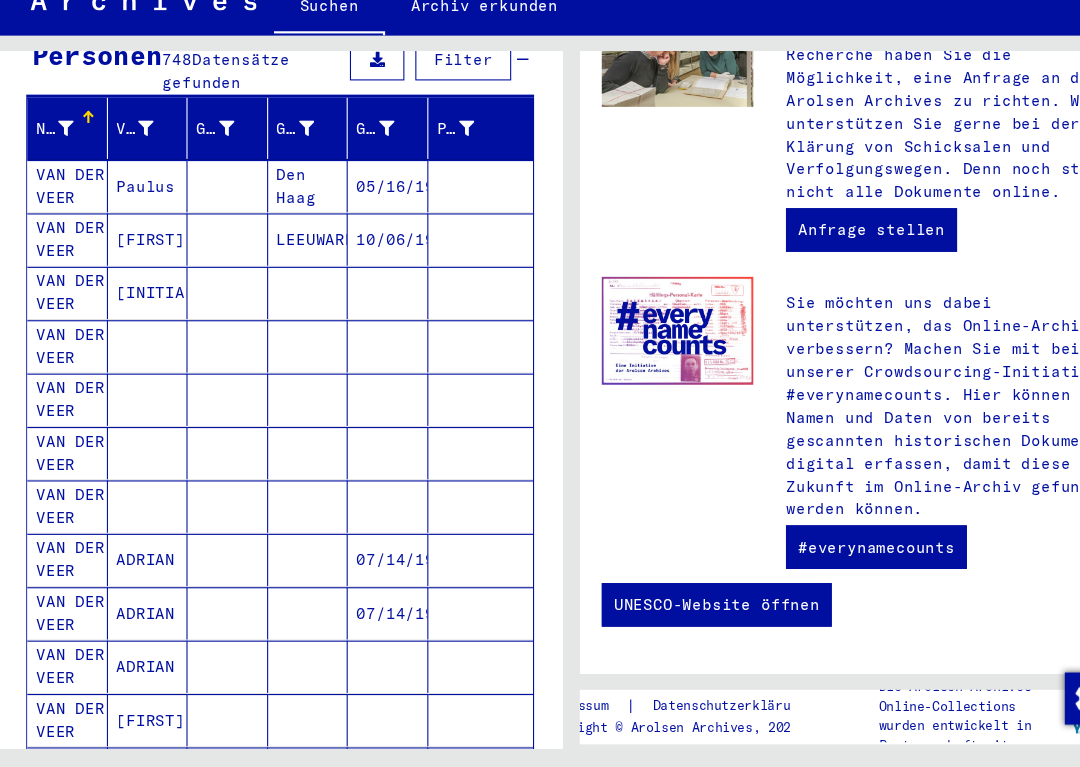 scroll, scrollTop: 214, scrollLeft: 0, axis: vertical 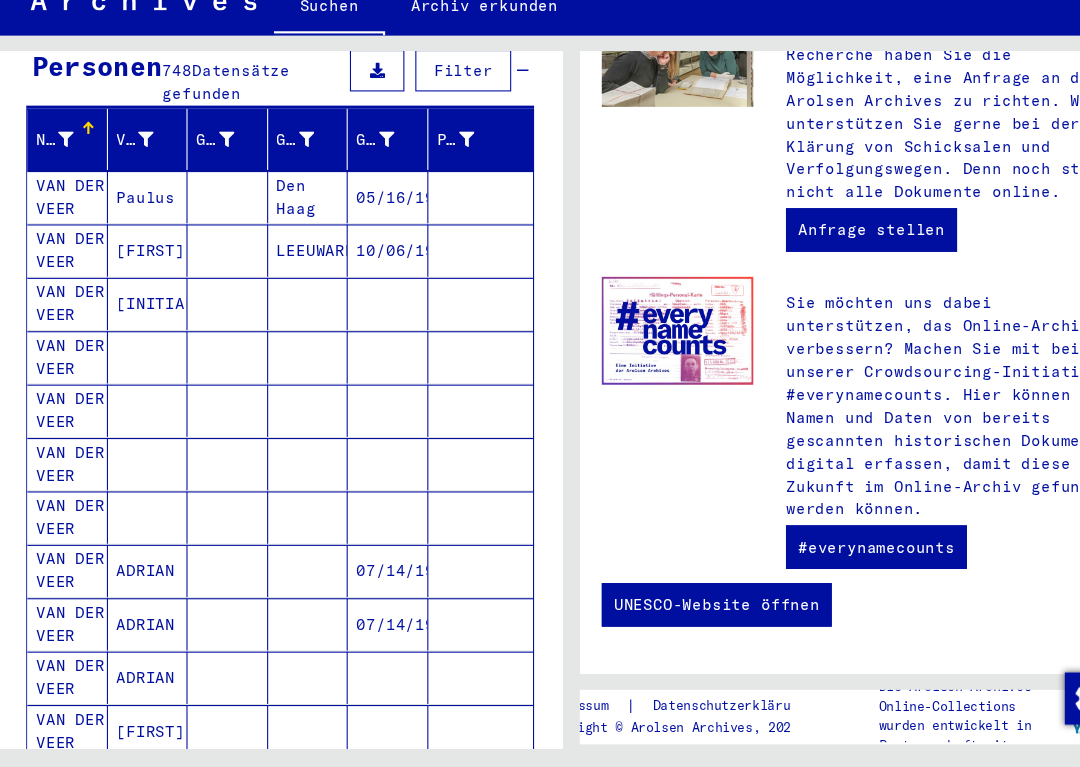 click on "VAN DER VEER" at bounding box center (78, 293) 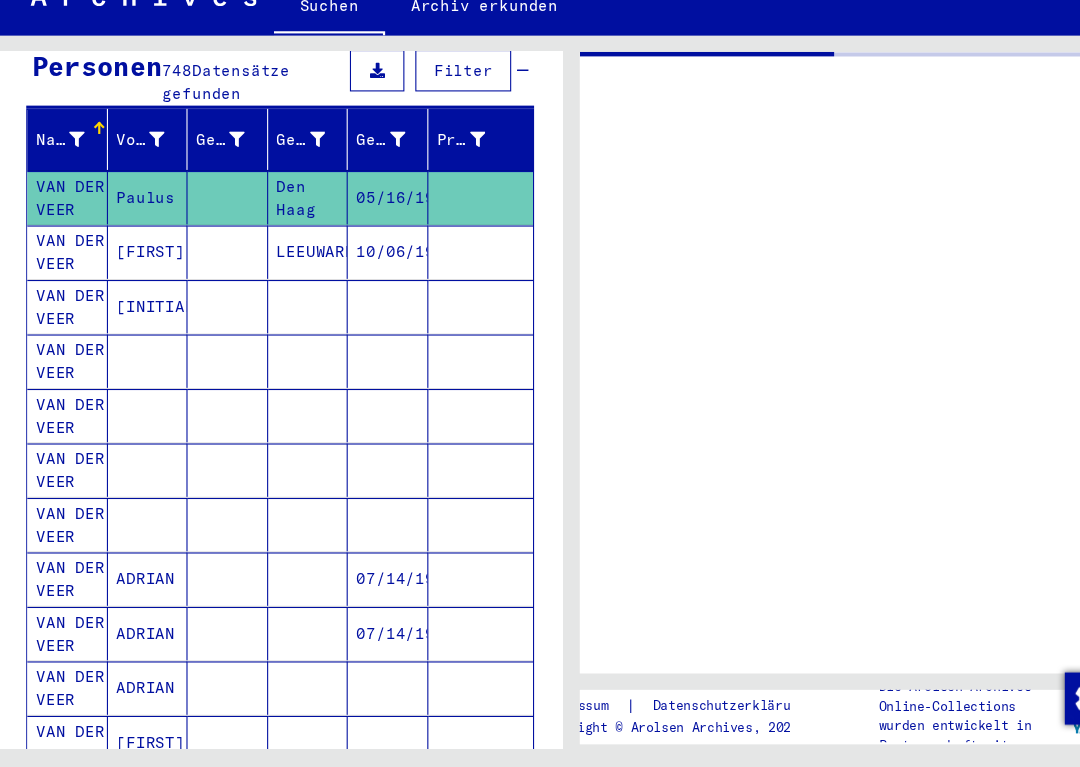 scroll, scrollTop: 0, scrollLeft: 0, axis: both 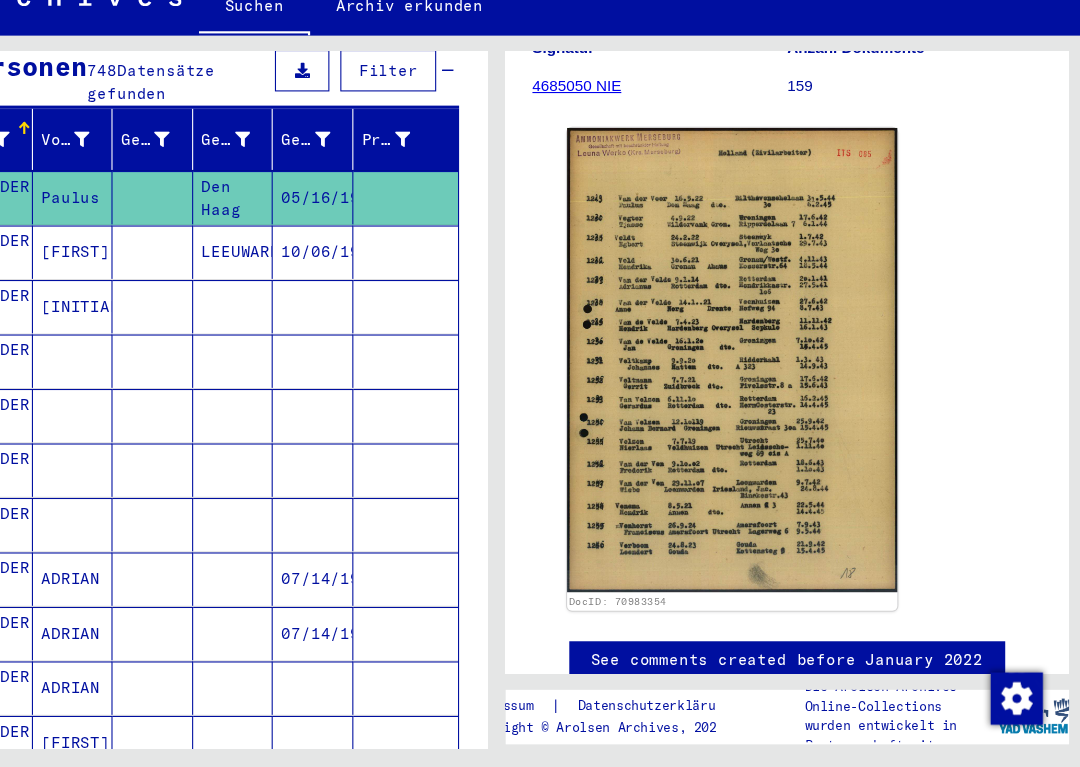 click 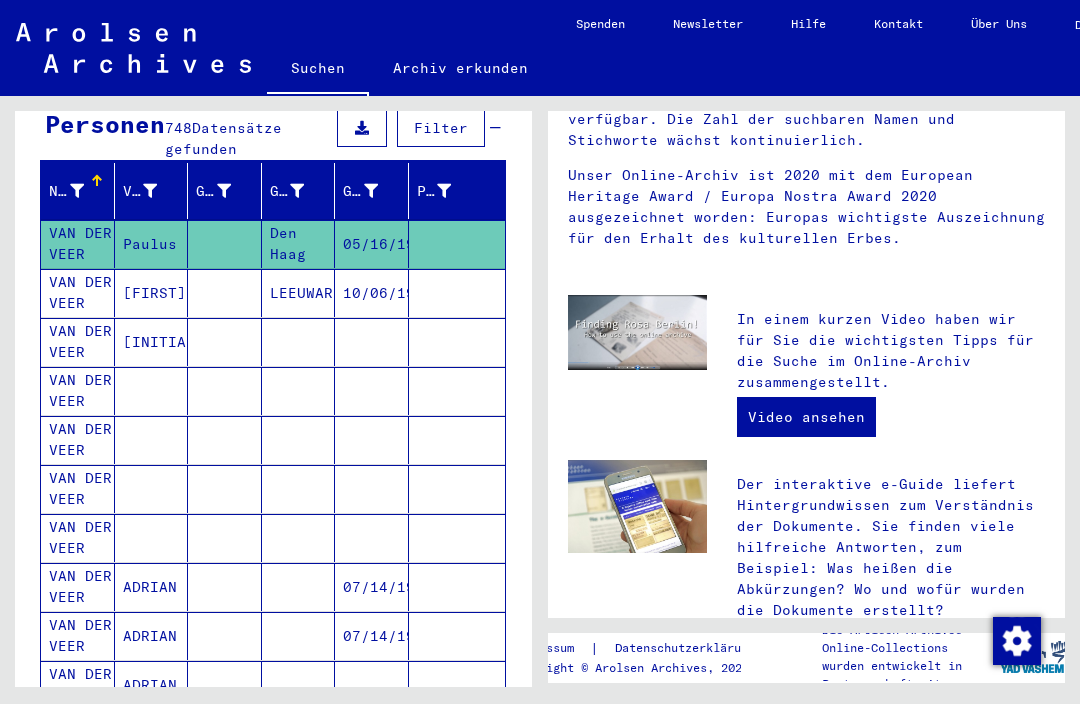 scroll, scrollTop: 0, scrollLeft: 0, axis: both 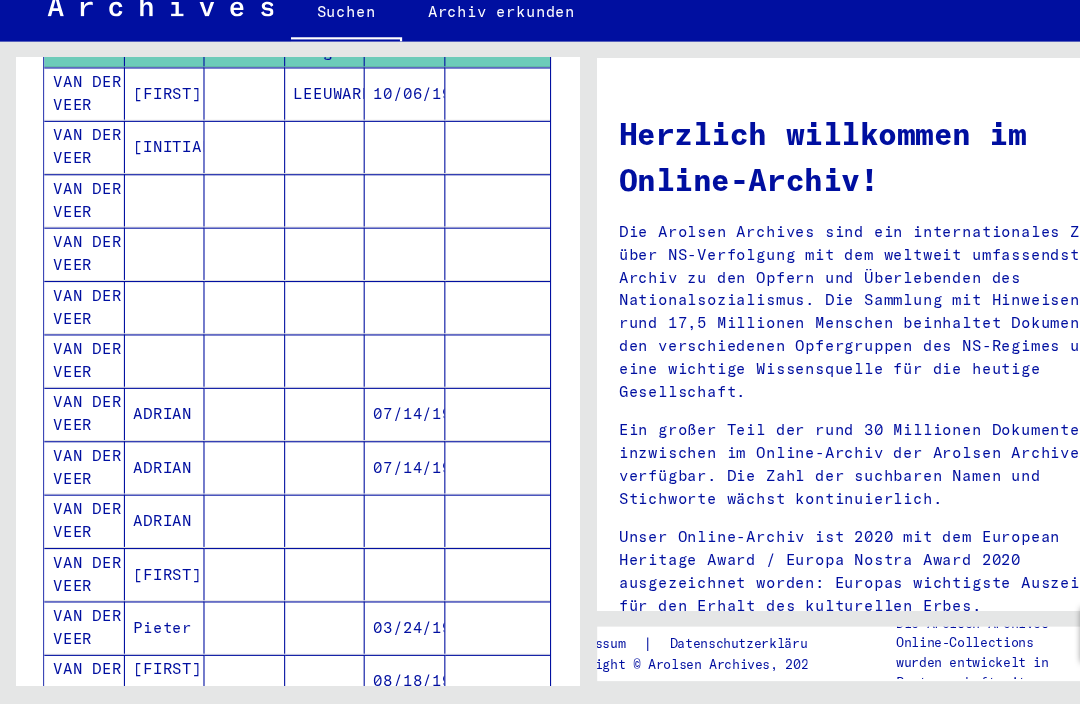 click on "VAN DER VEER" at bounding box center [78, 291] 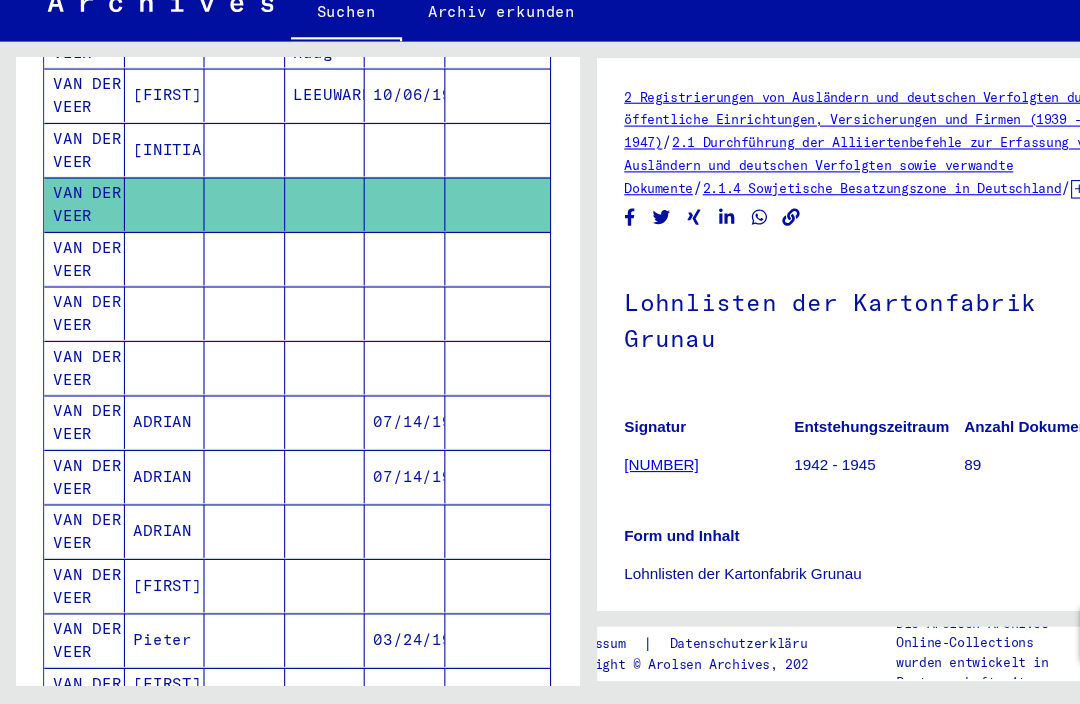 scroll, scrollTop: 0, scrollLeft: 0, axis: both 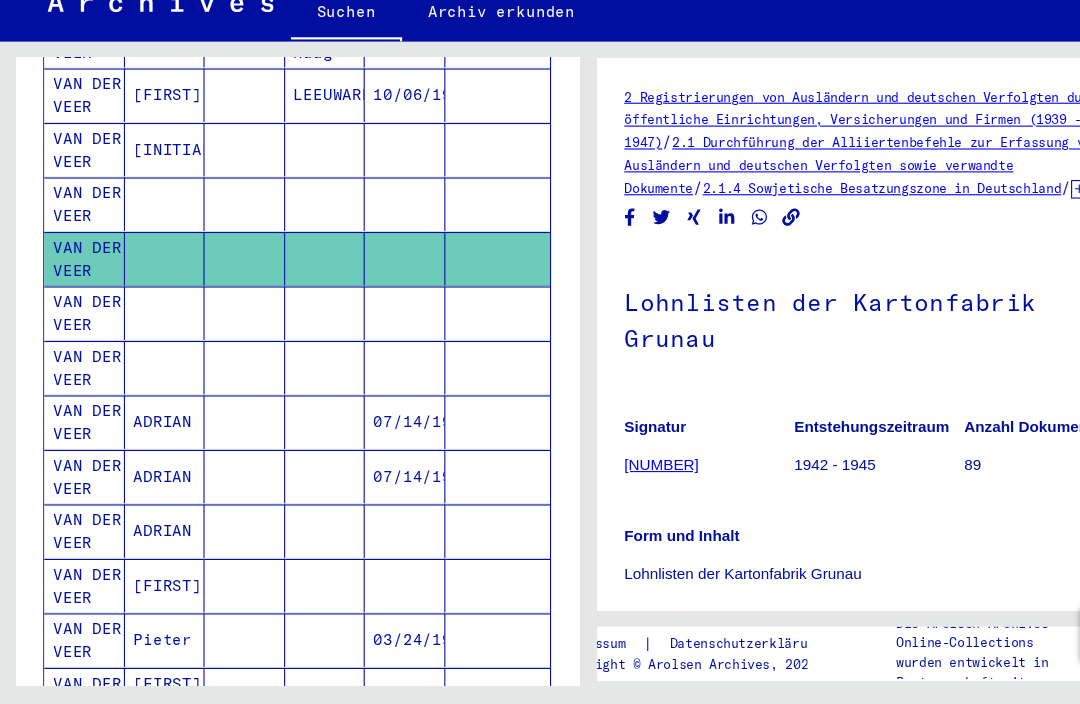 click at bounding box center (152, 395) 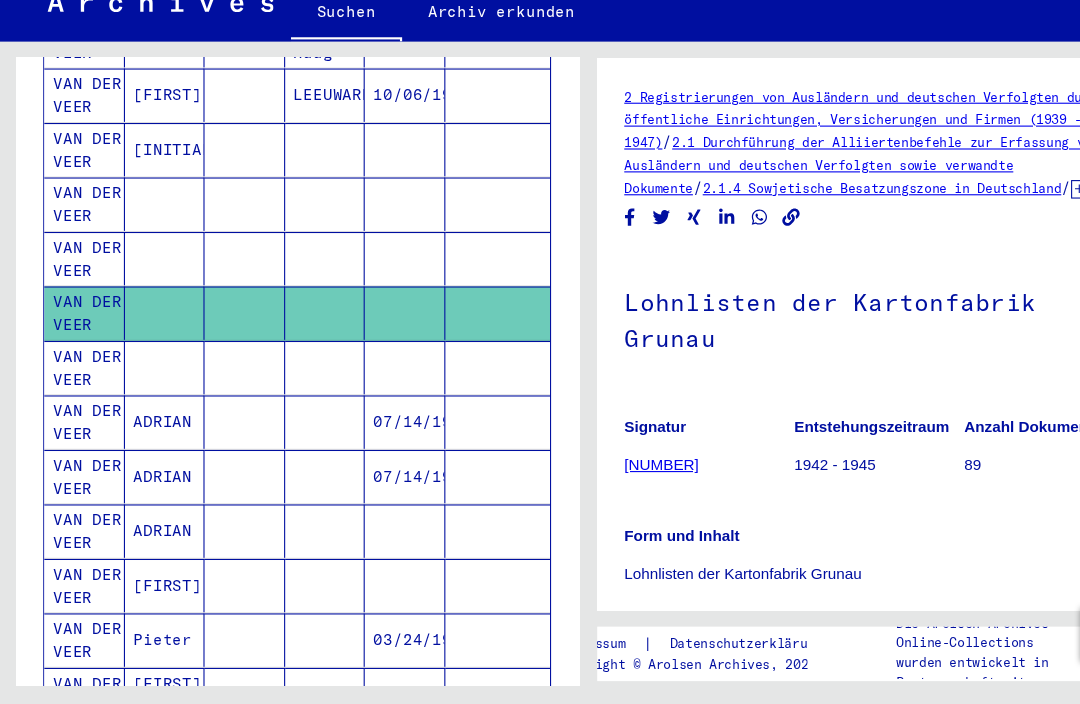 scroll, scrollTop: 0, scrollLeft: 0, axis: both 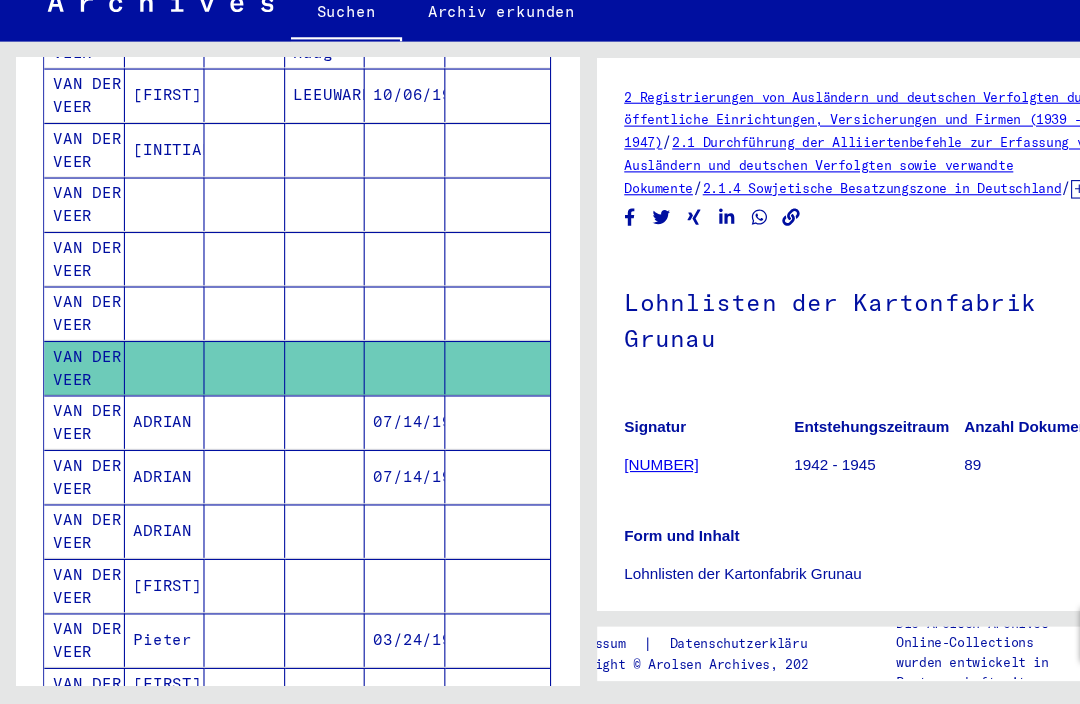 click on "ADRIAN" at bounding box center (152, 495) 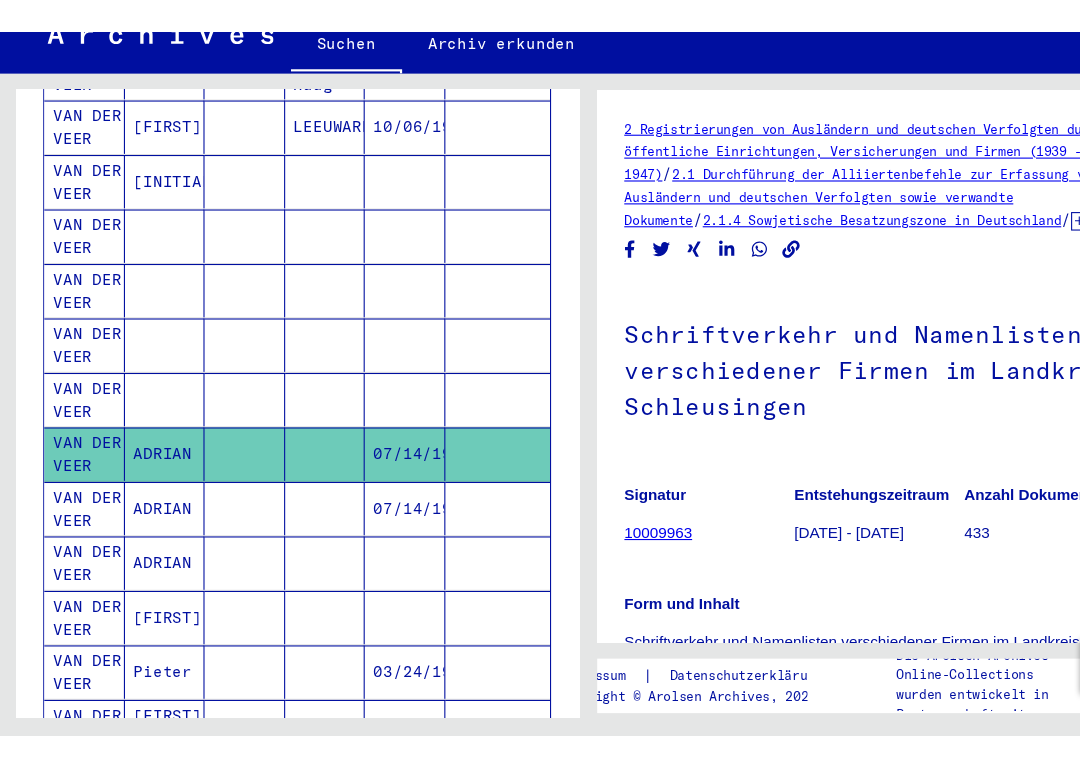 scroll, scrollTop: 0, scrollLeft: 0, axis: both 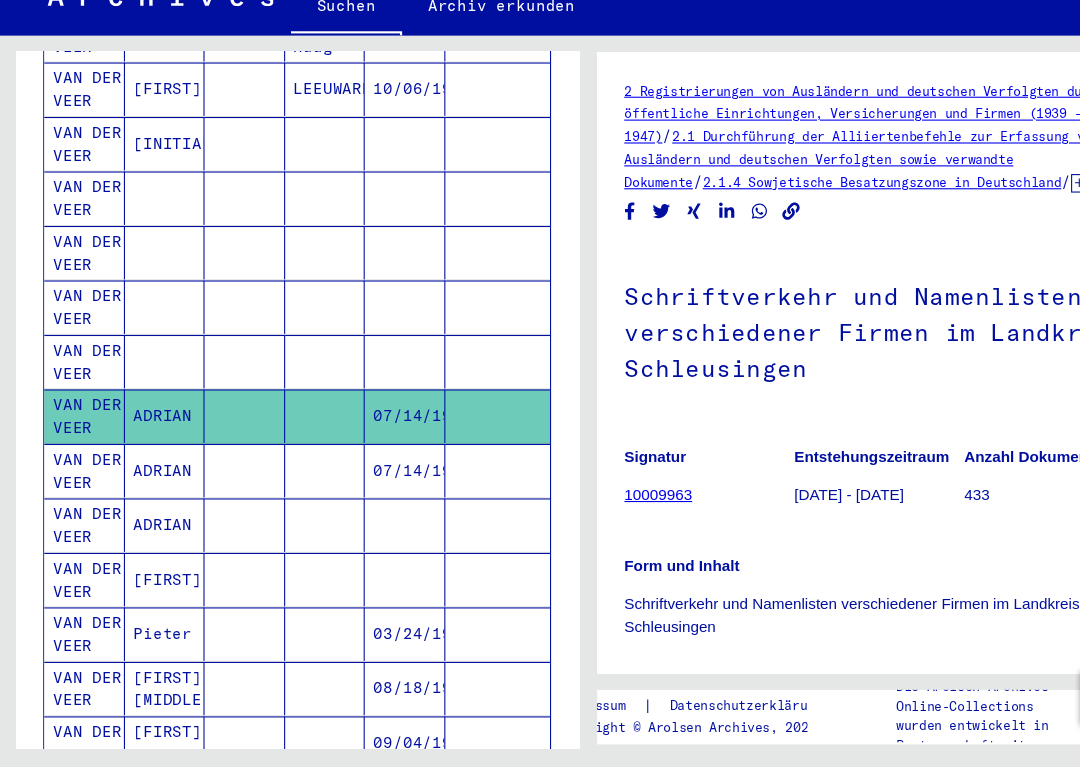 click on "Pieter" at bounding box center [152, 695] 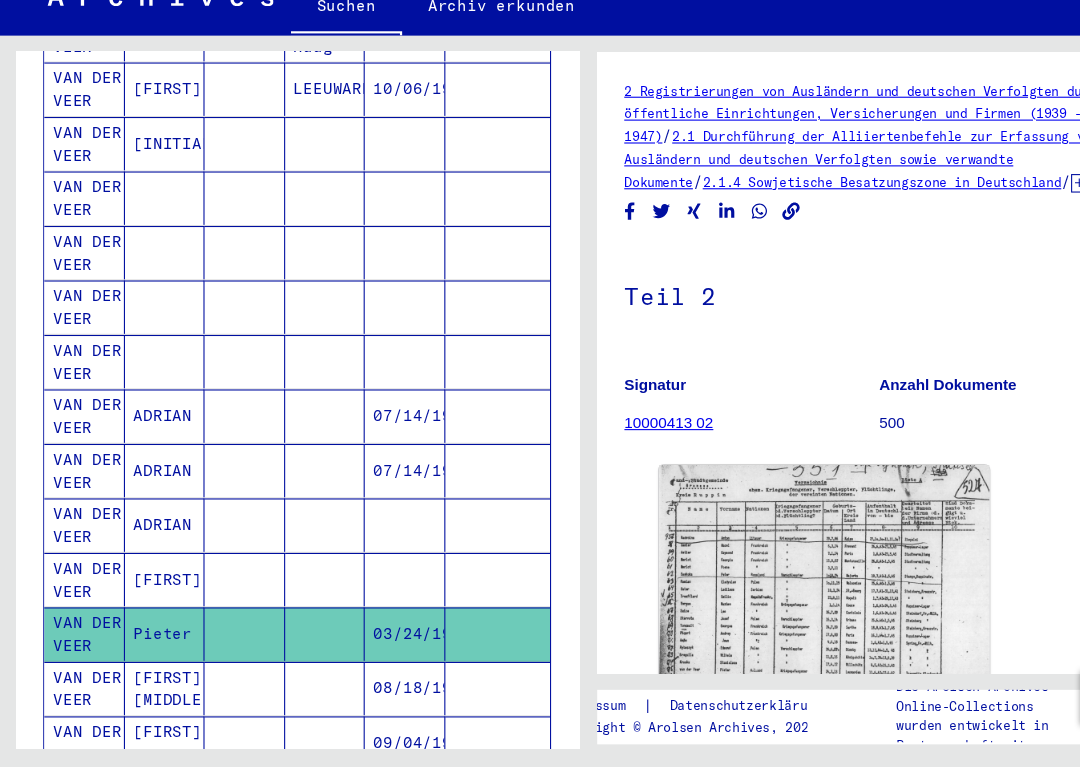 scroll, scrollTop: 0, scrollLeft: 0, axis: both 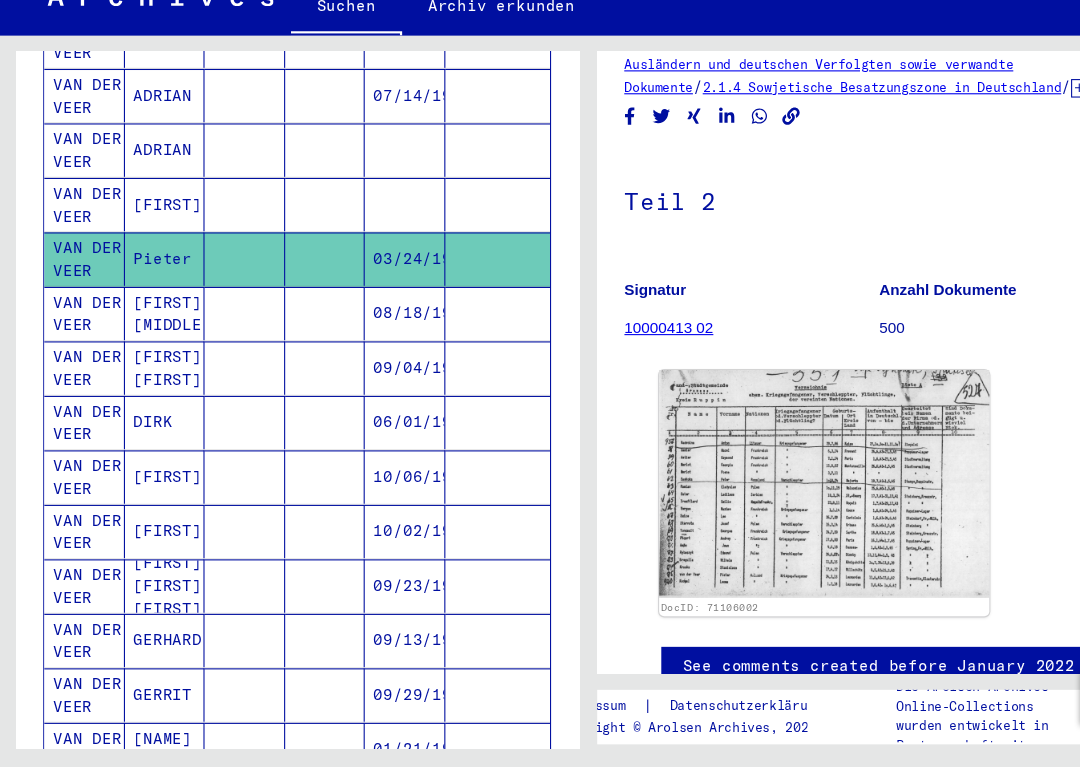 click on "[FIRST] [MIDDLE]" at bounding box center [152, 401] 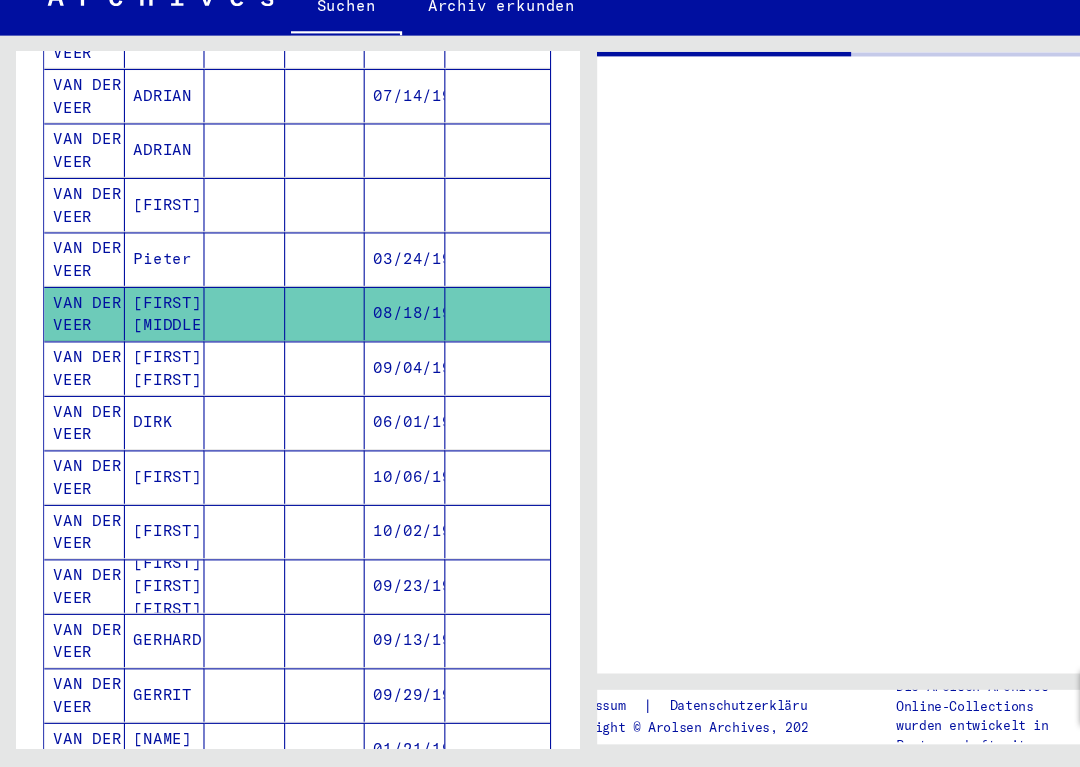 scroll, scrollTop: 0, scrollLeft: 0, axis: both 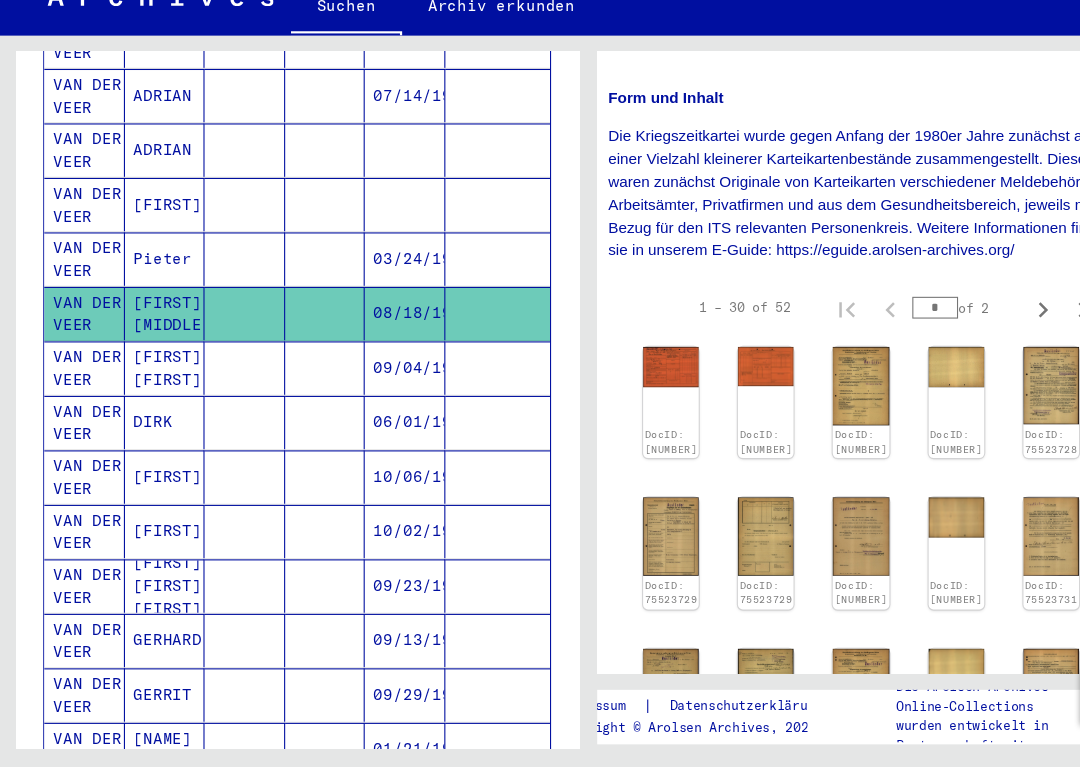 click on "DocID: [NUMBER]" 